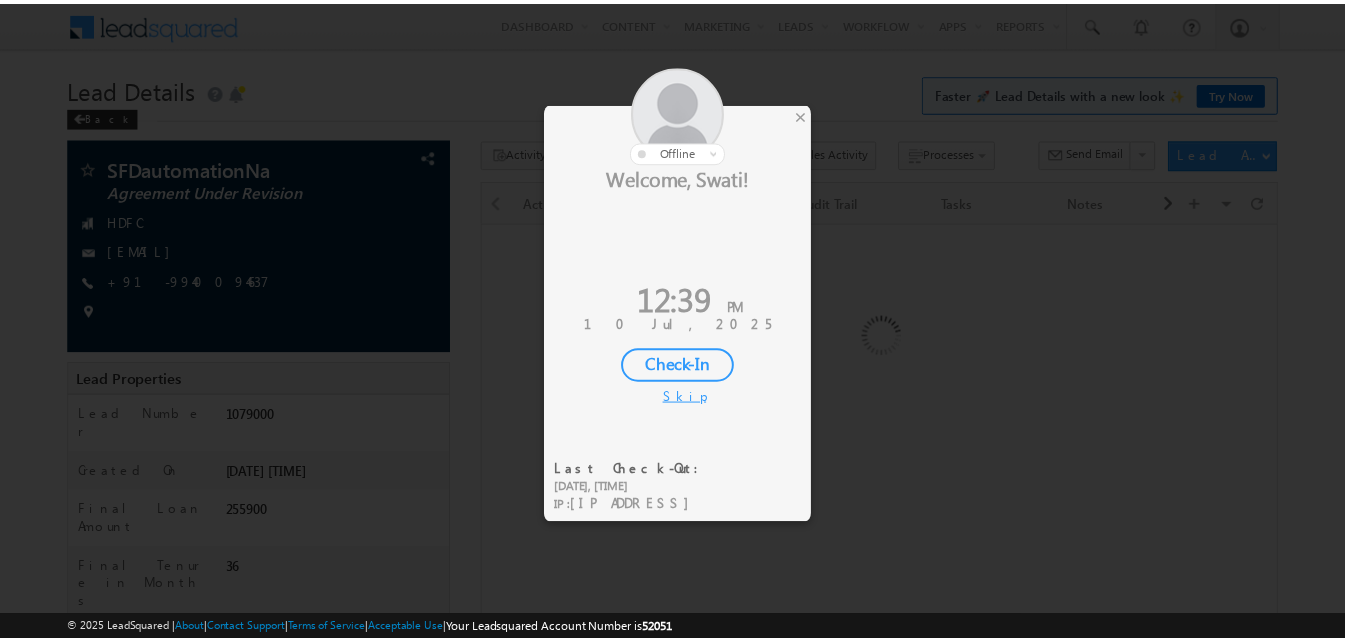 scroll, scrollTop: 0, scrollLeft: 0, axis: both 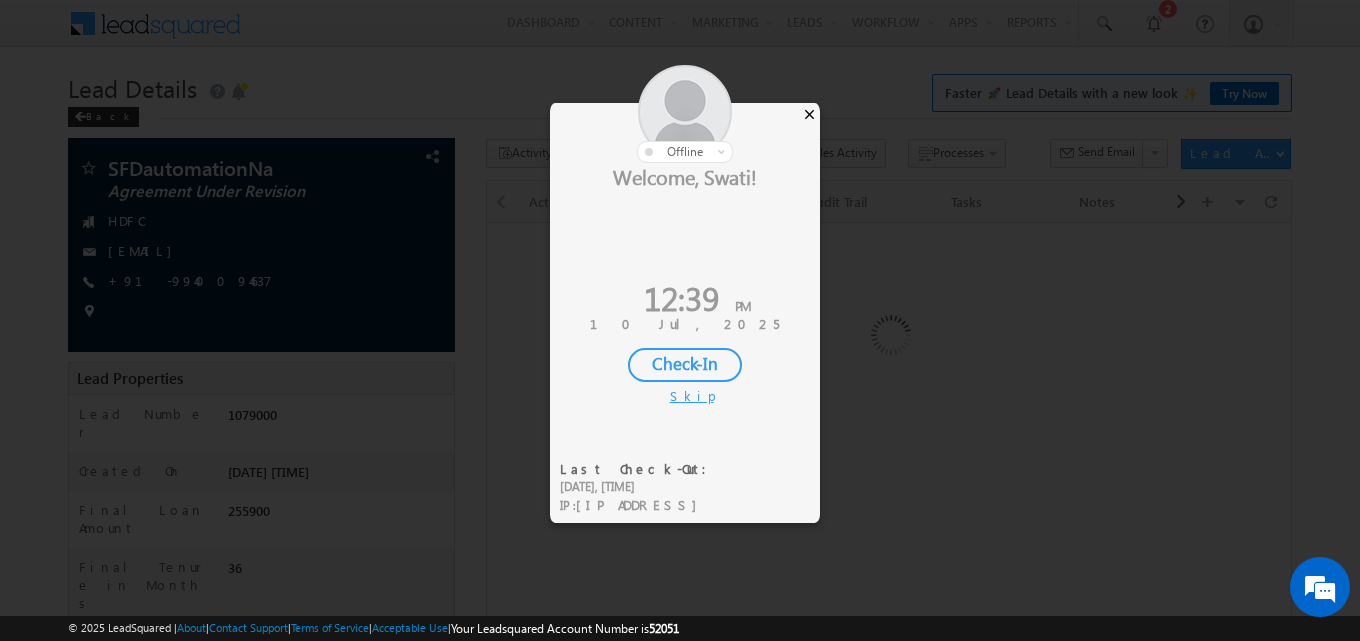 click on "Menu
Swati Shikha
swati .shik ha@we rize. com" at bounding box center [680, 516] 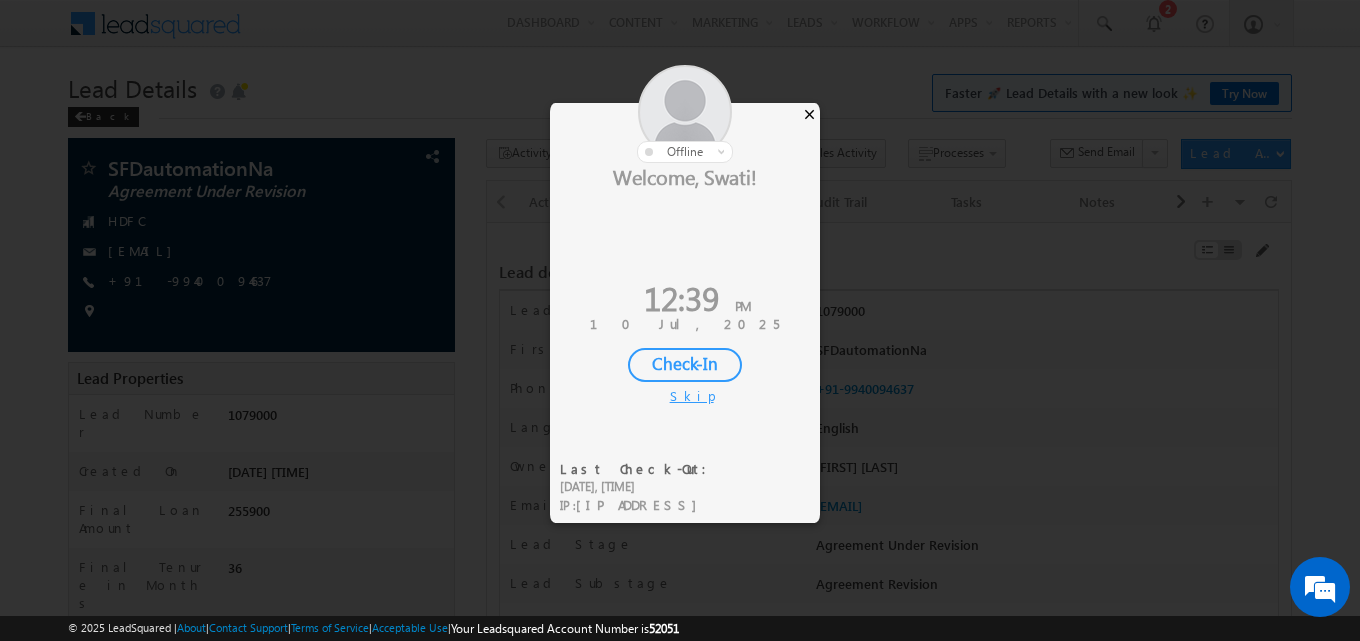 click on "Sales Activity" at bounding box center (852, 122) 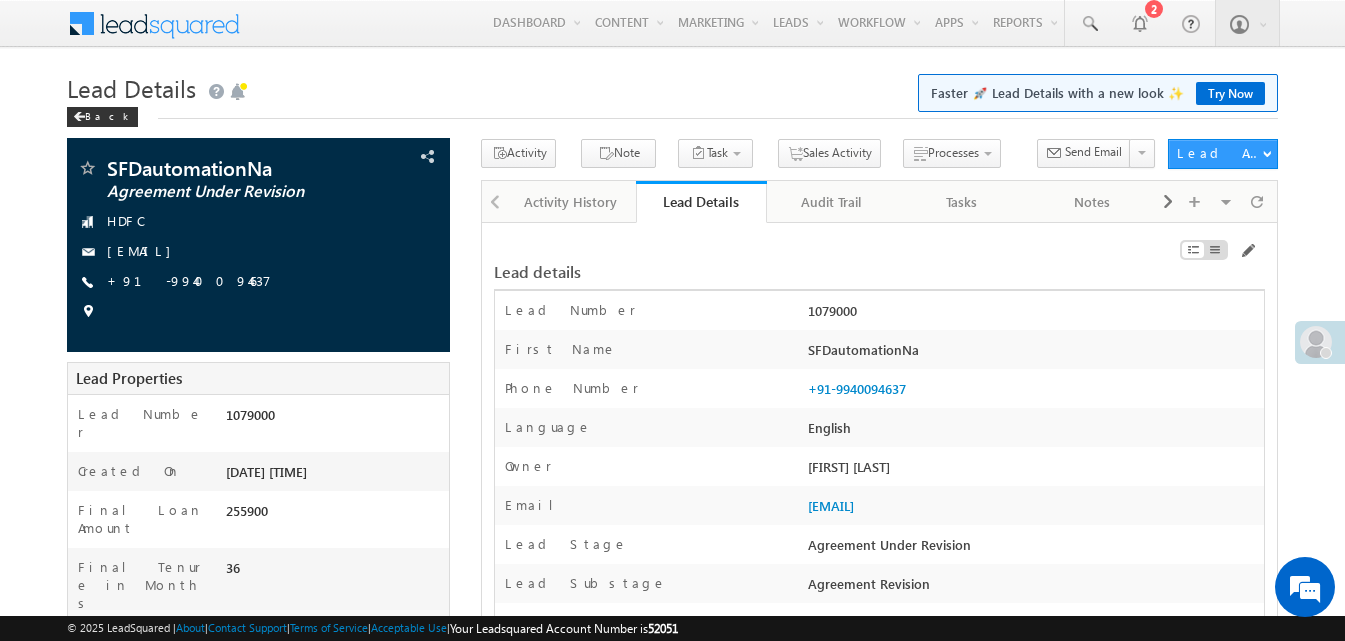 click on "Lead Details Faster 🚀 Lead Details with a new look ✨ Try Now" at bounding box center [672, 86] 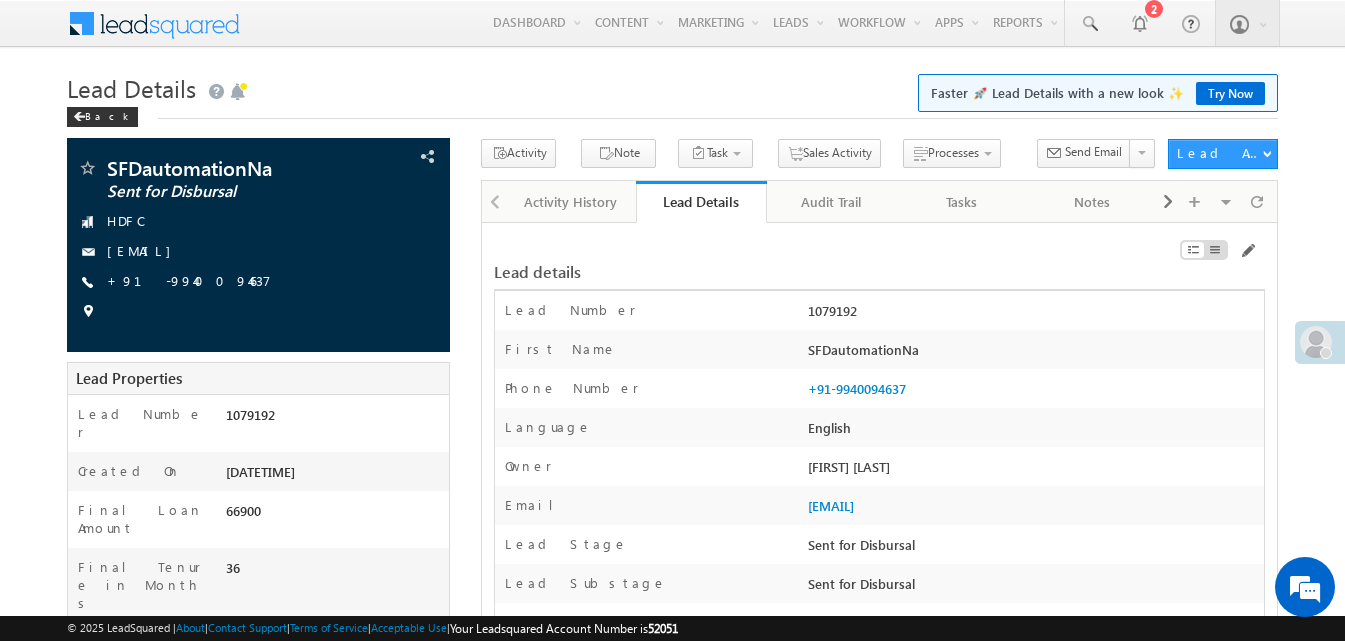 scroll, scrollTop: 17335, scrollLeft: 0, axis: vertical 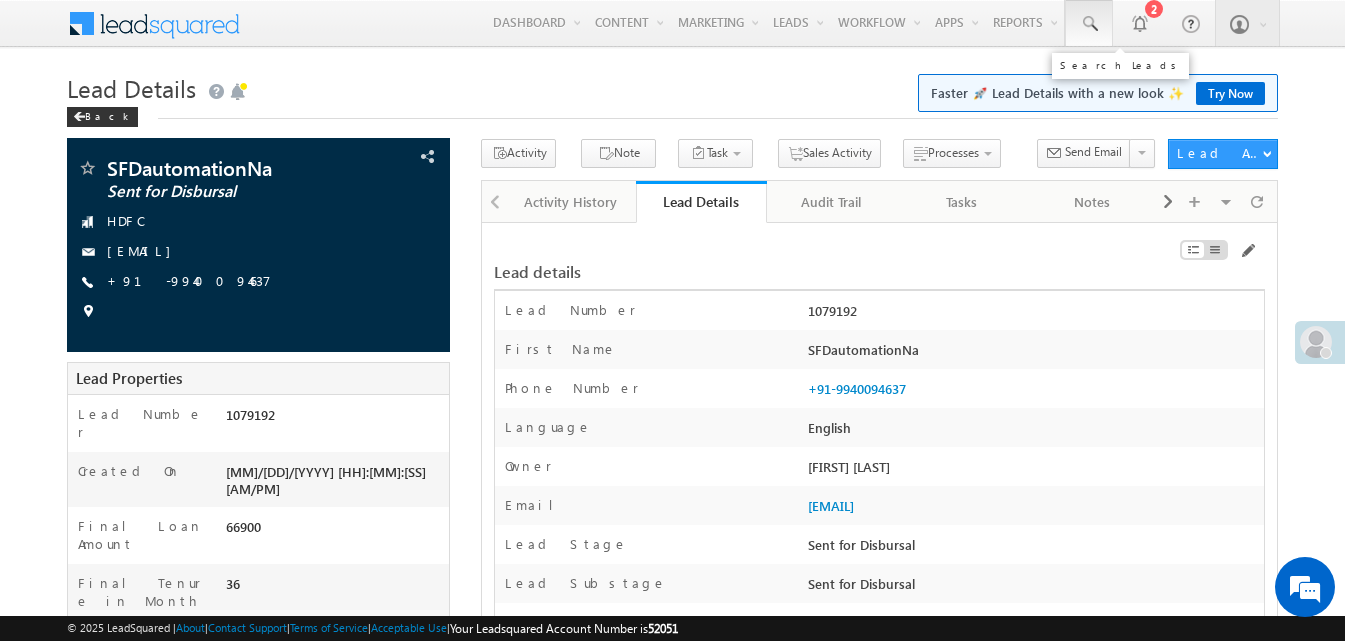 click at bounding box center (1089, 24) 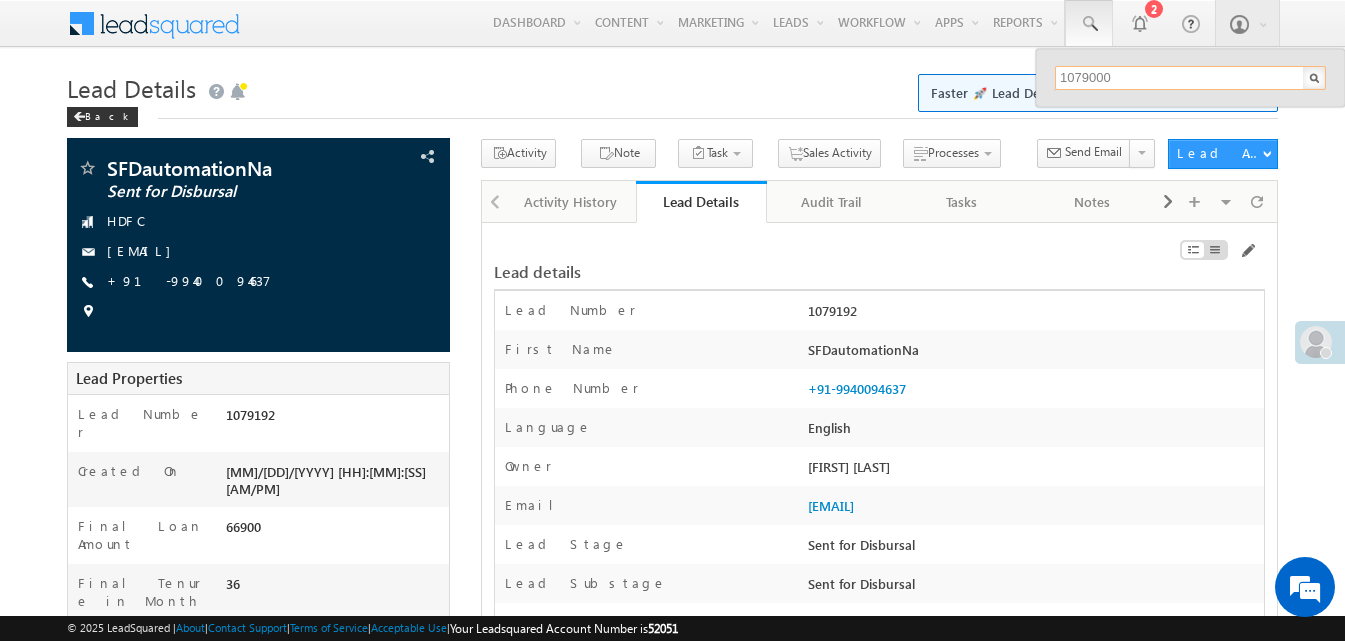type on "1079000" 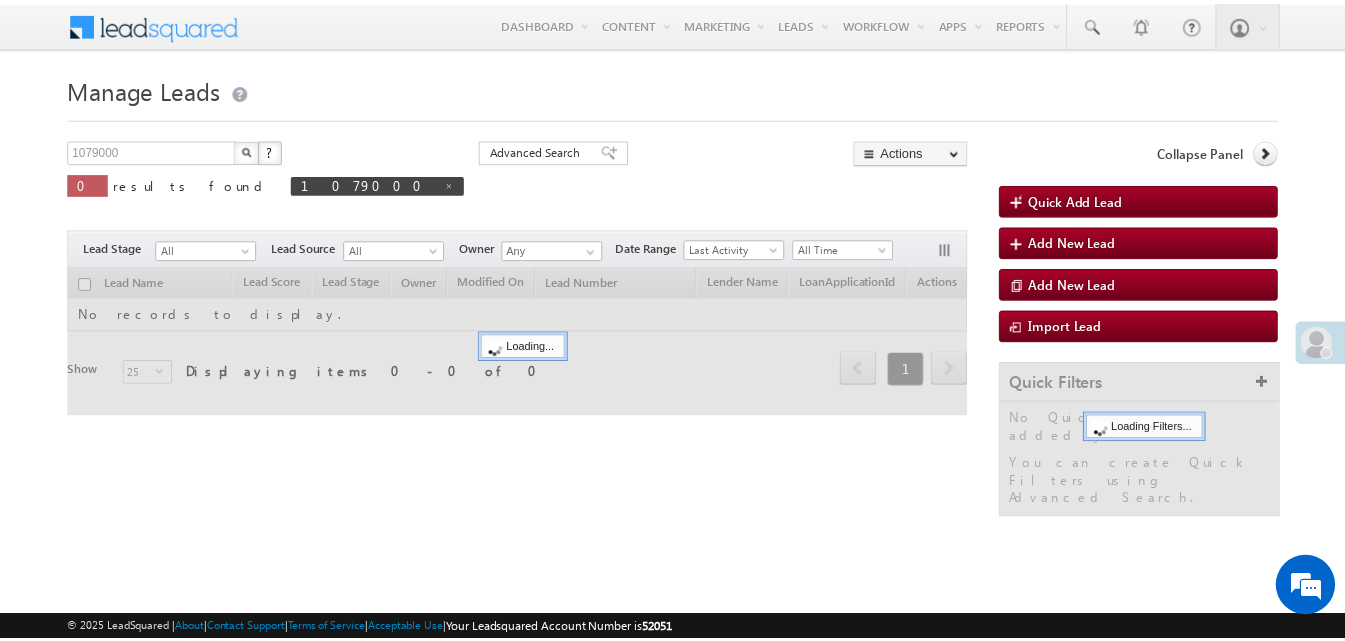 scroll, scrollTop: 0, scrollLeft: 0, axis: both 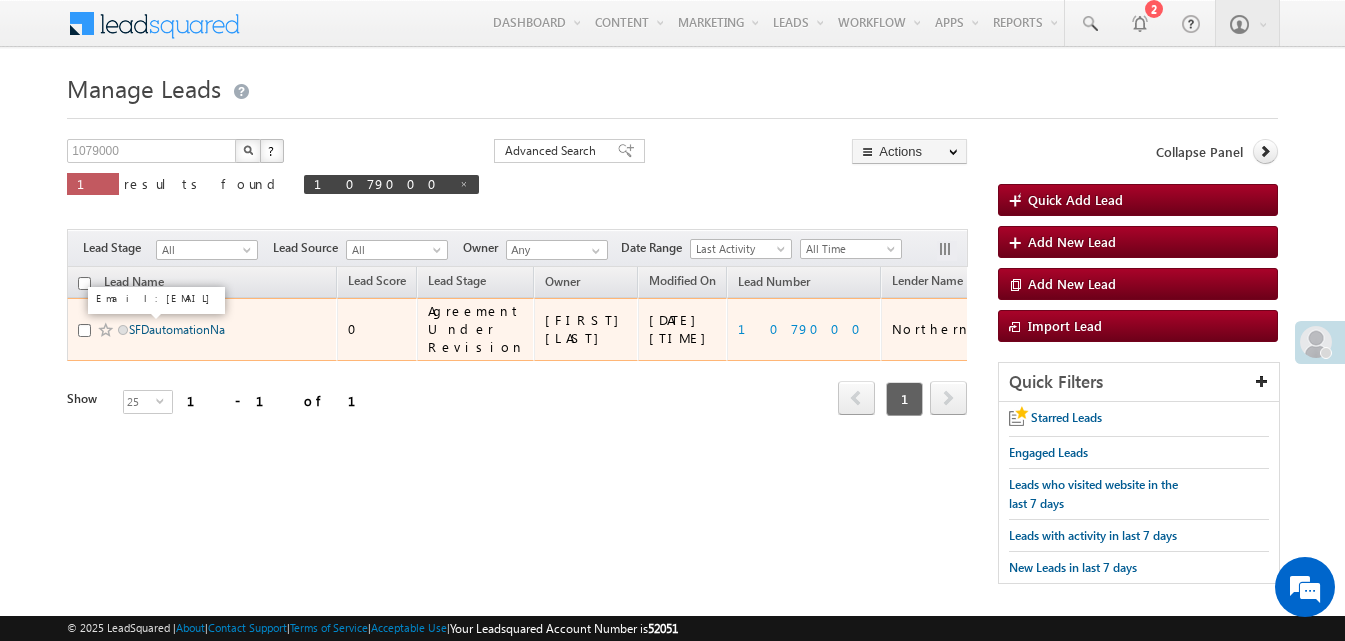 click on "SFDautomationNa" at bounding box center (177, 329) 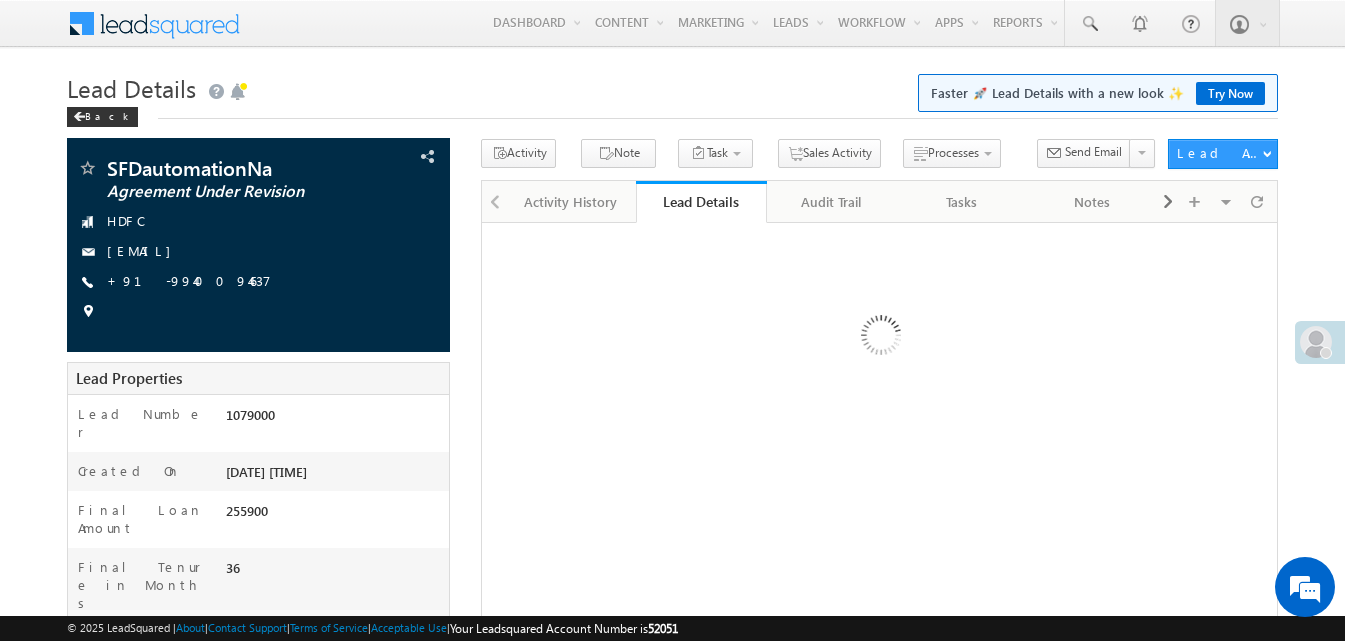 scroll, scrollTop: 0, scrollLeft: 0, axis: both 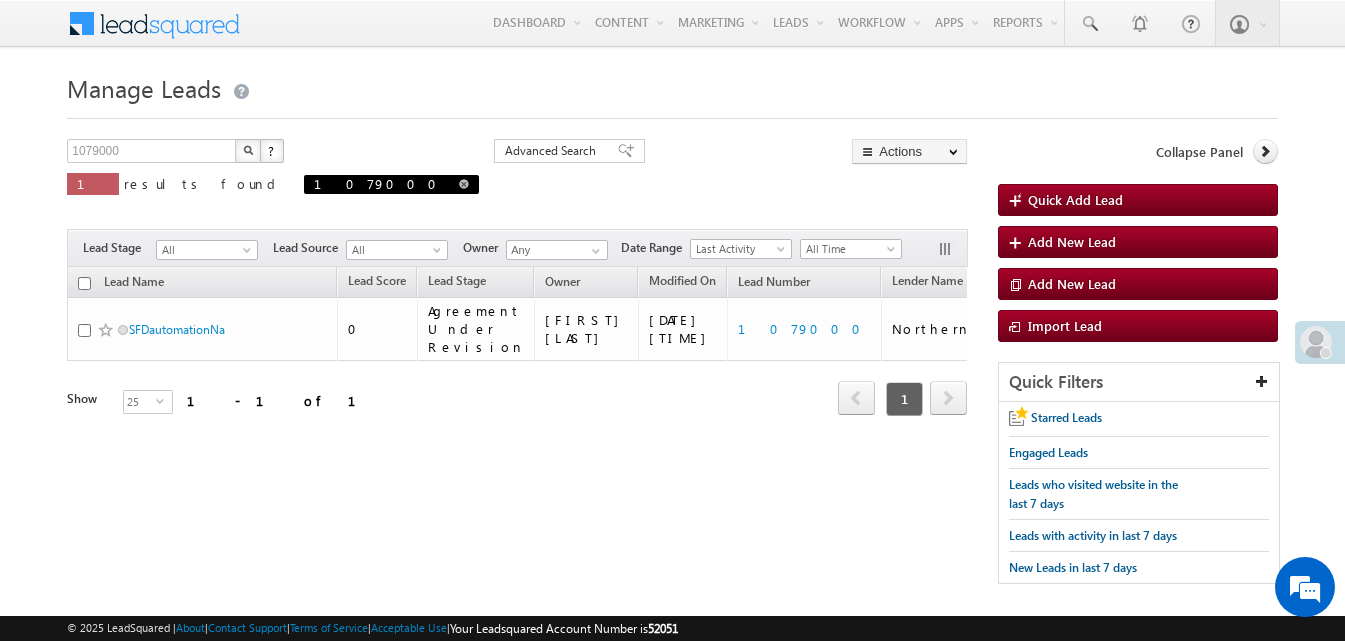 click at bounding box center (464, 184) 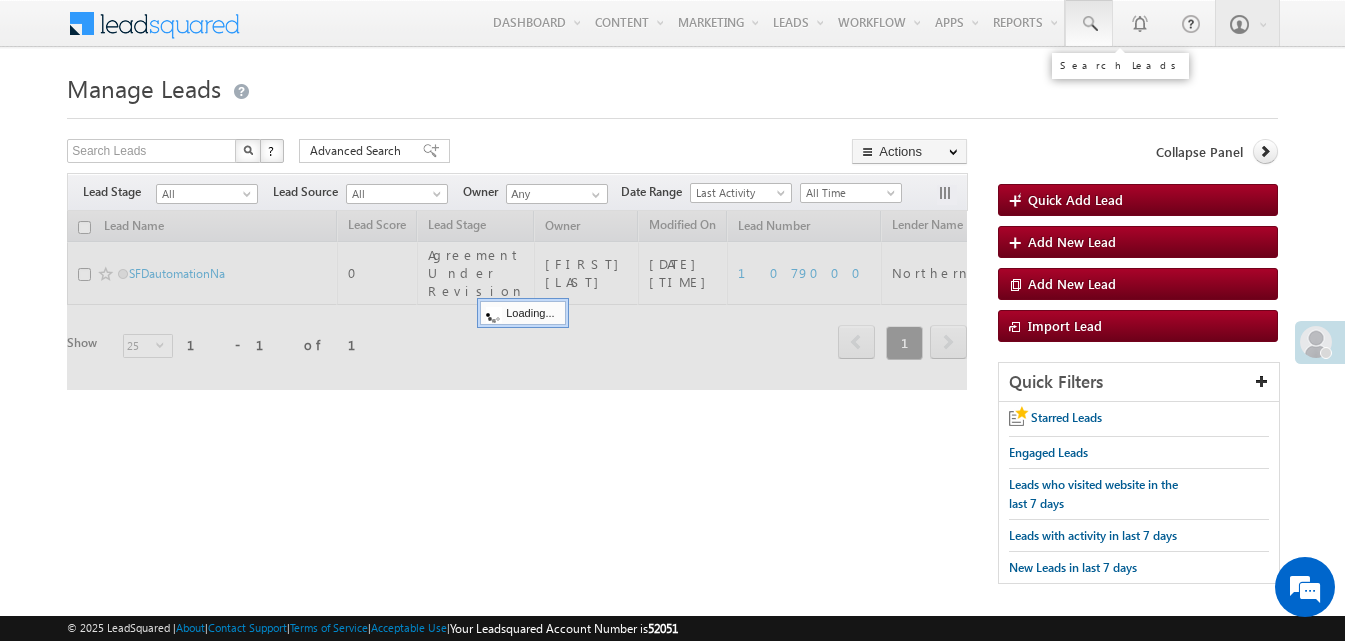 click at bounding box center (1089, 23) 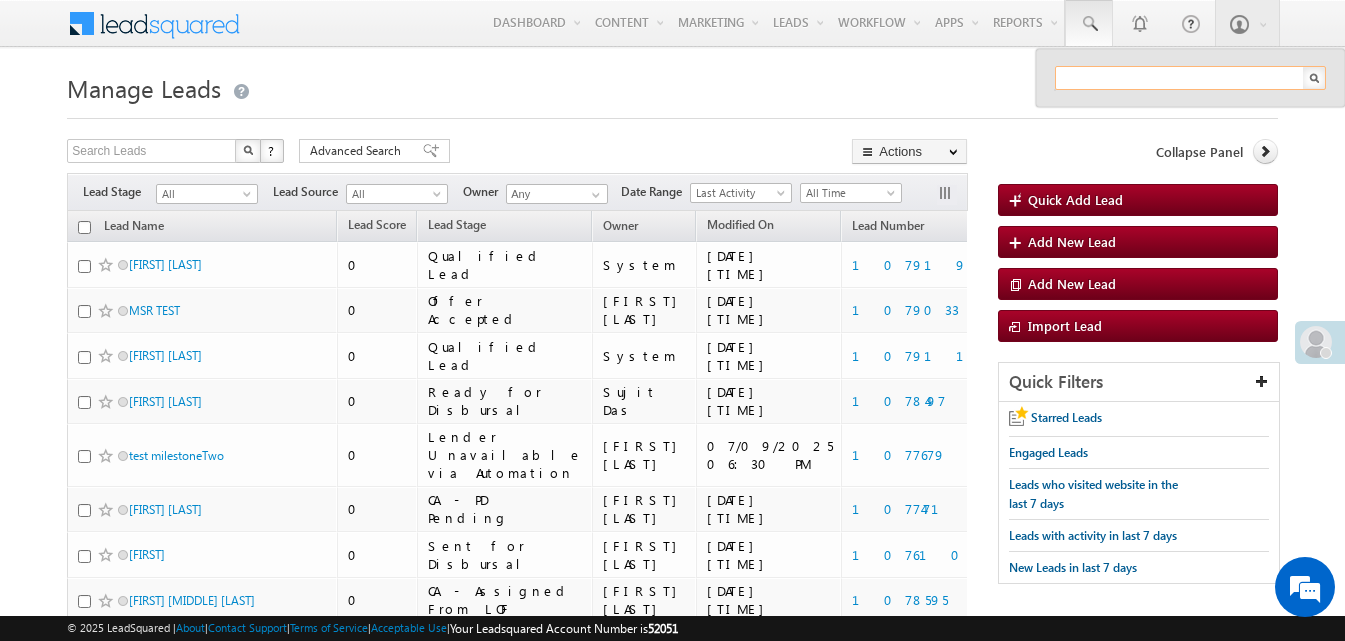 paste on "1077429" 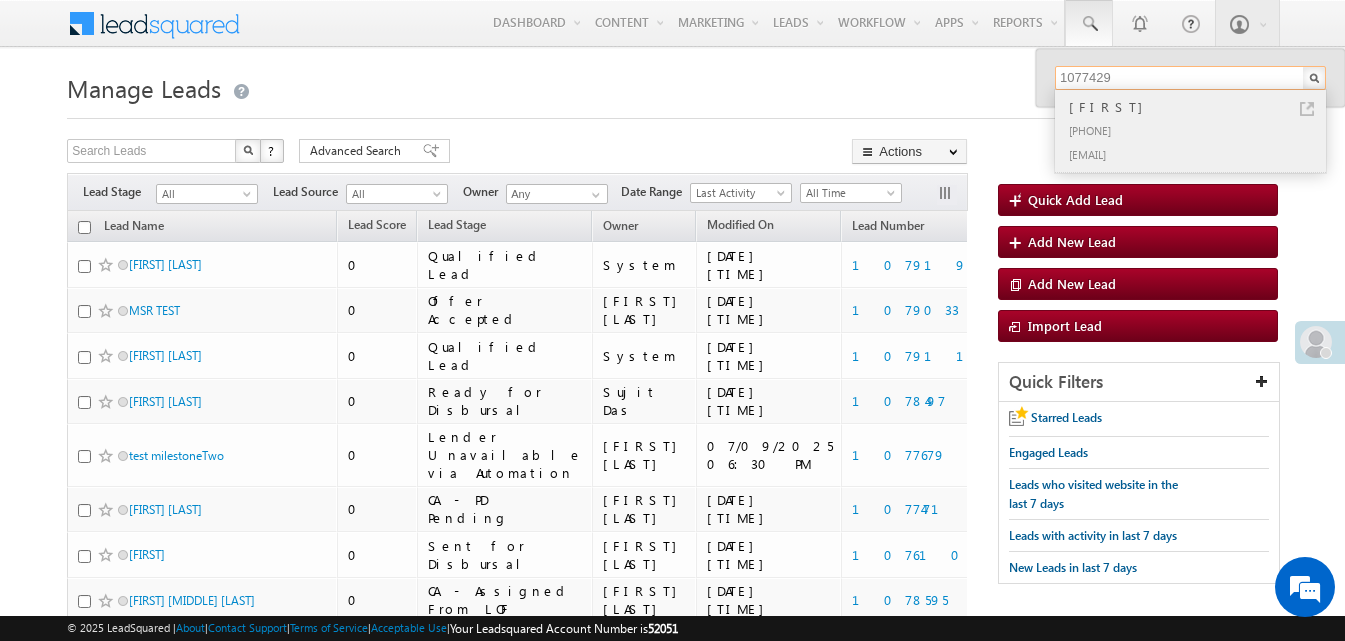 type on "1077429" 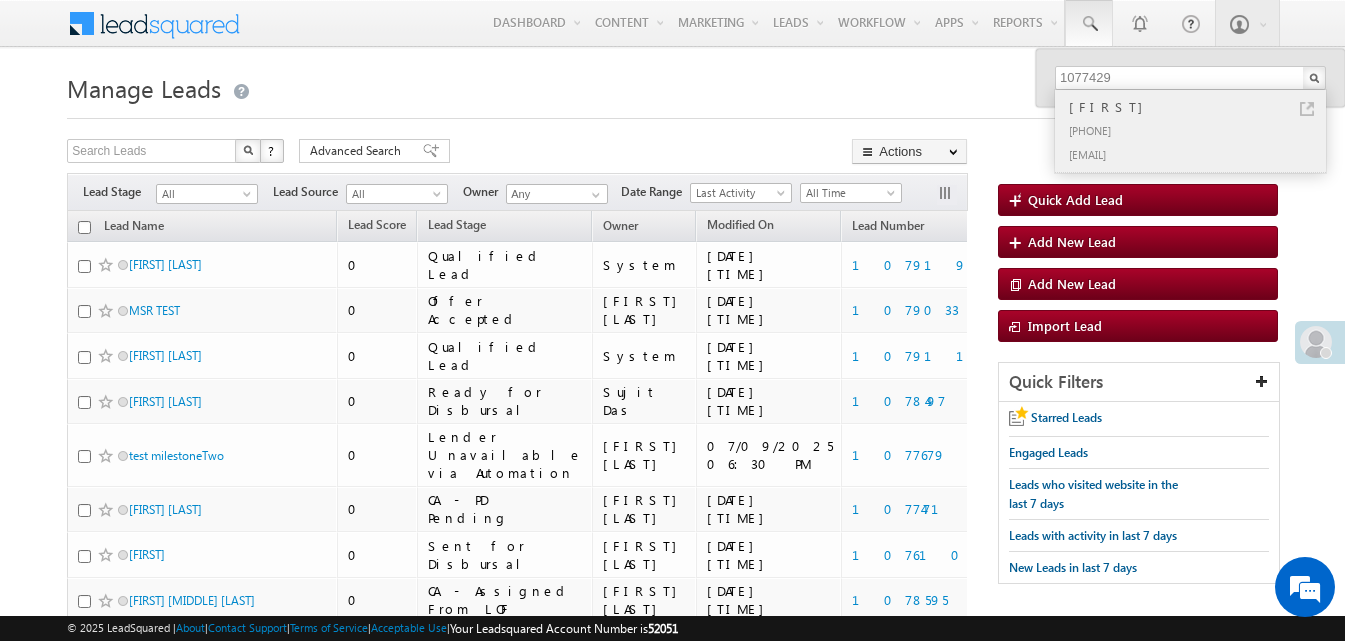 click on "[FIRST]" at bounding box center [1199, 107] 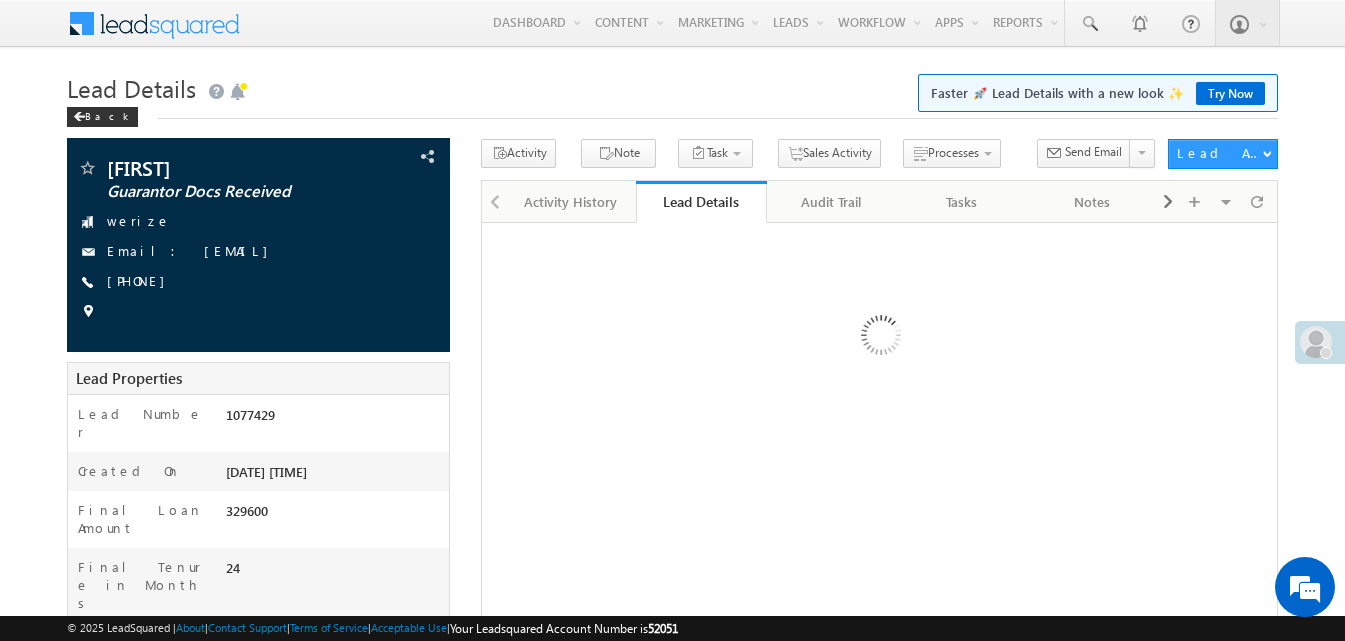 scroll, scrollTop: 0, scrollLeft: 0, axis: both 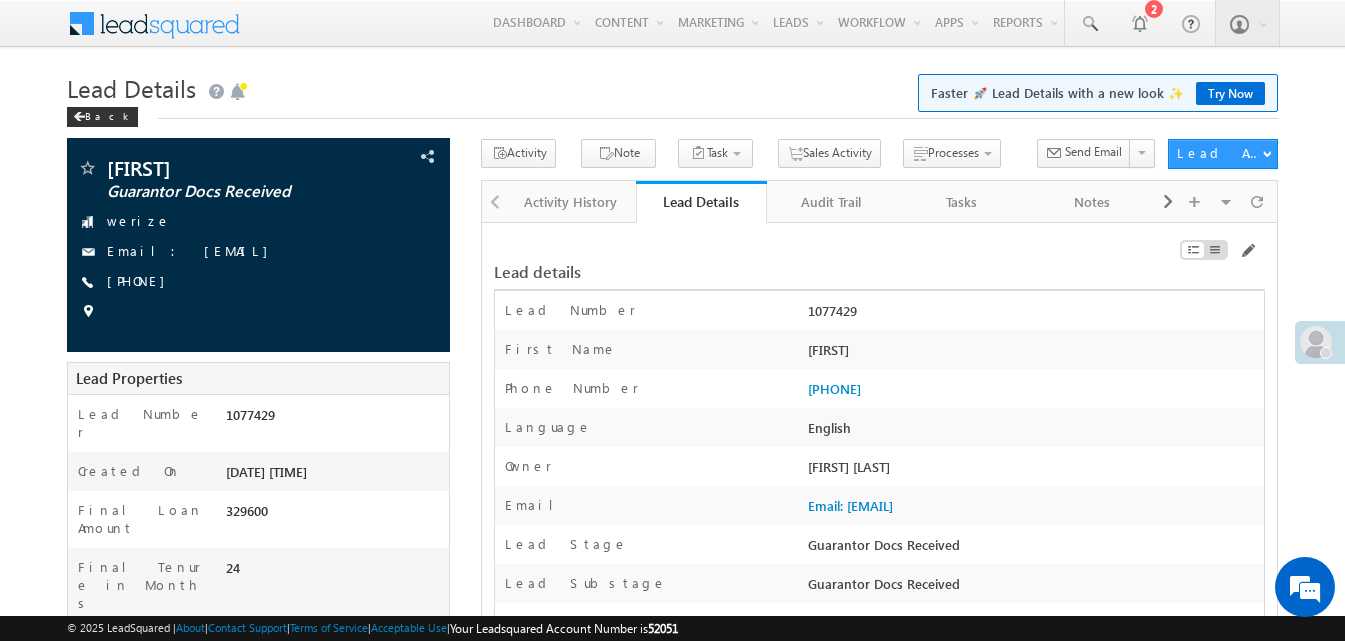 click on "Lead Details Faster 🚀 Lead Details with a new look ✨ Try Now" at bounding box center [672, 86] 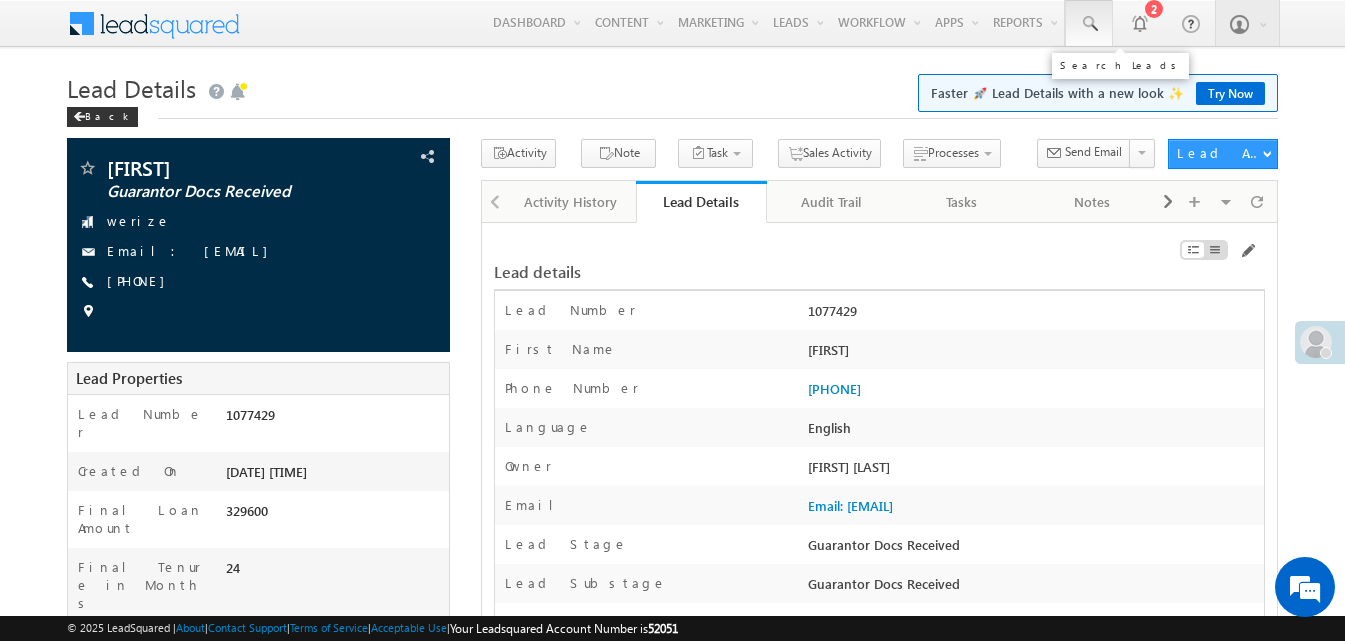 click at bounding box center [1089, 24] 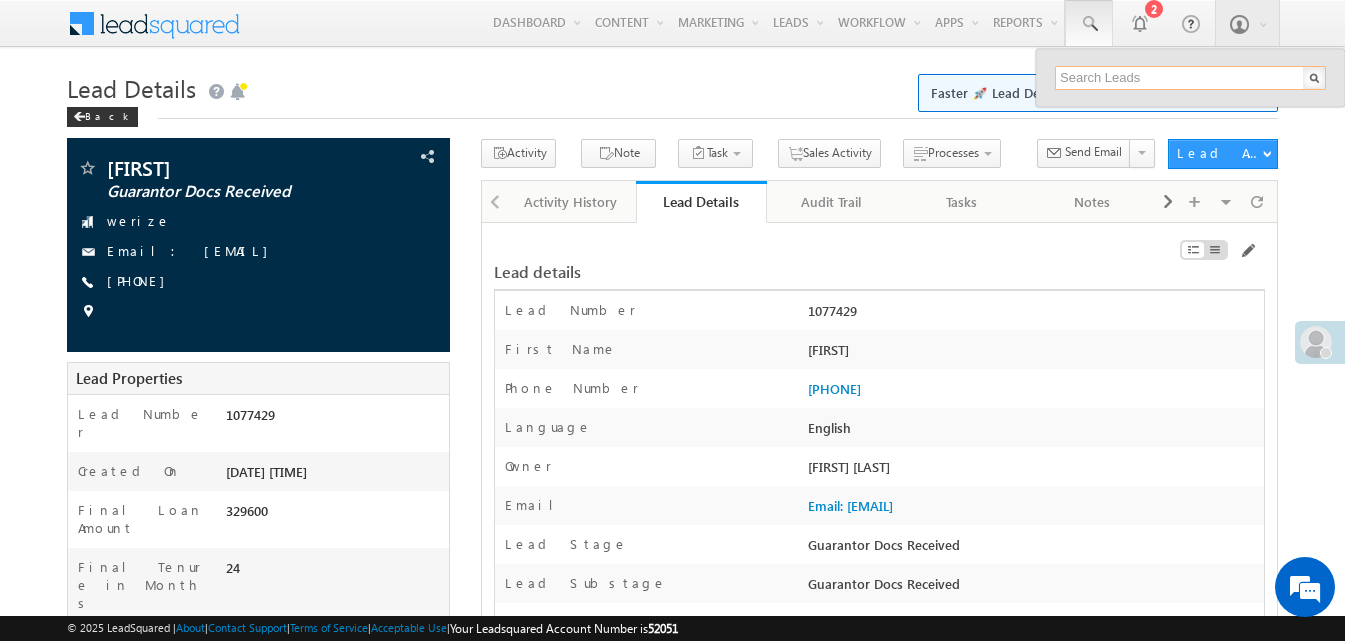 paste on "1079103" 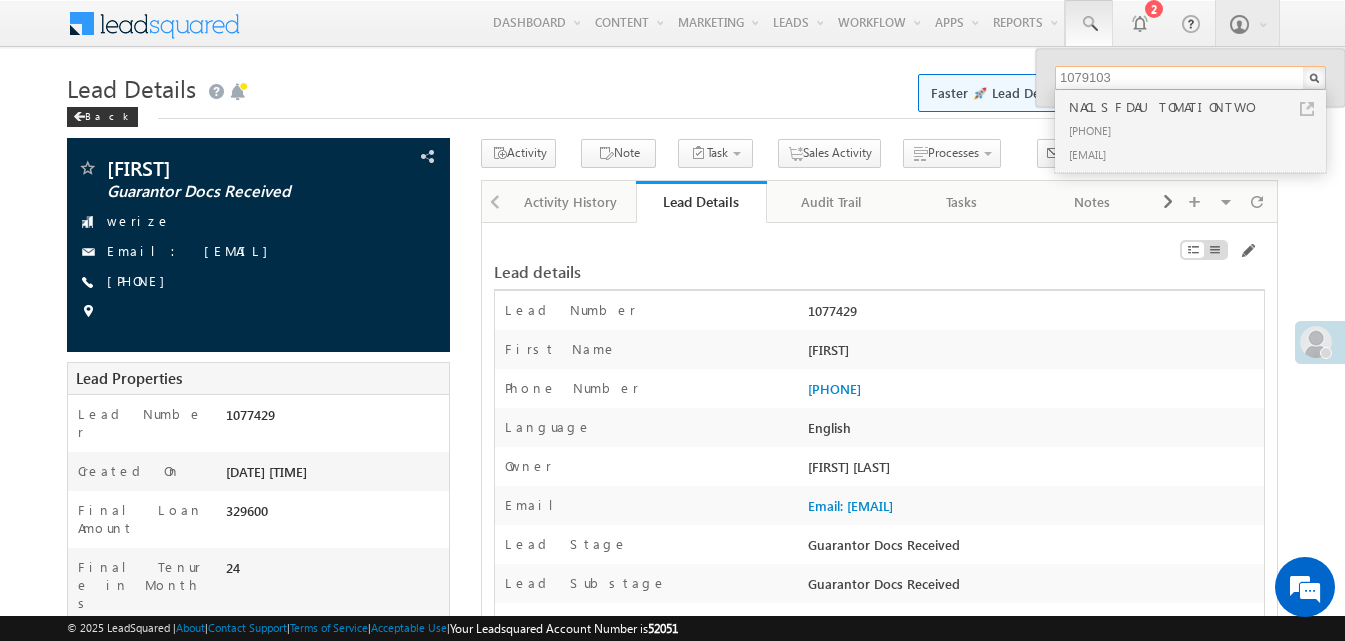 type on "1079103" 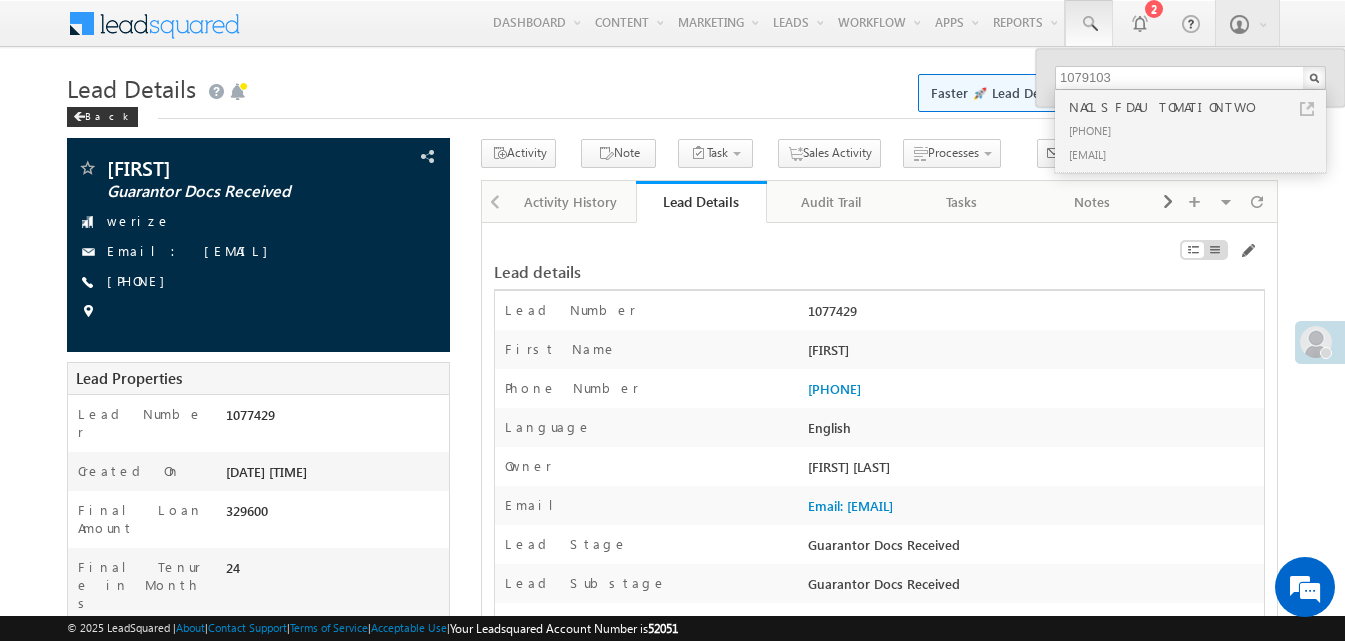 click on "NACLSFDAUTOMATIONTWO" at bounding box center [1199, 107] 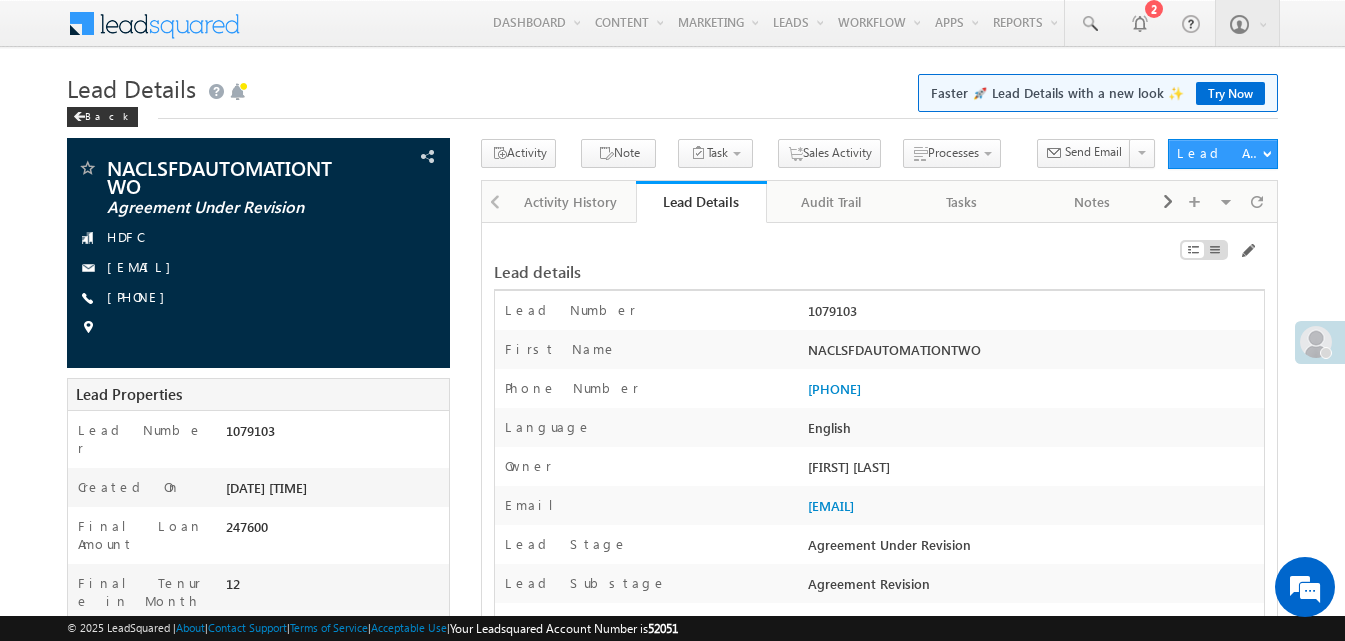 scroll, scrollTop: 17117, scrollLeft: 0, axis: vertical 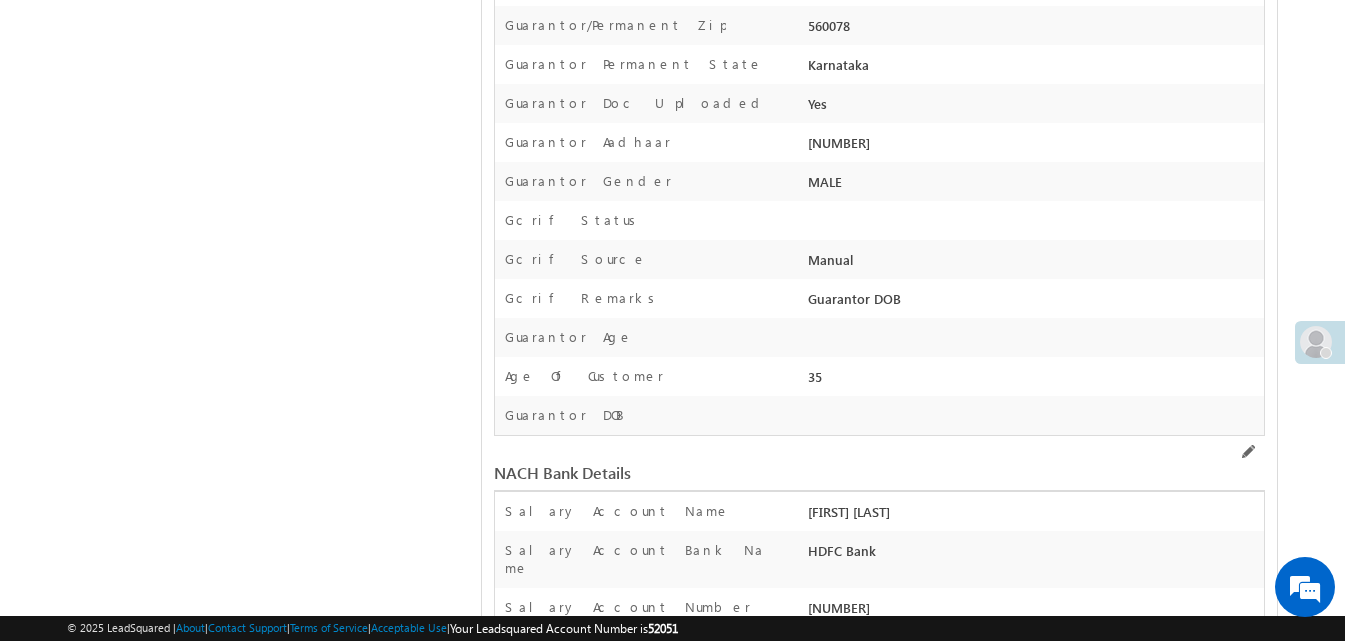 click at bounding box center (1247, 3107) 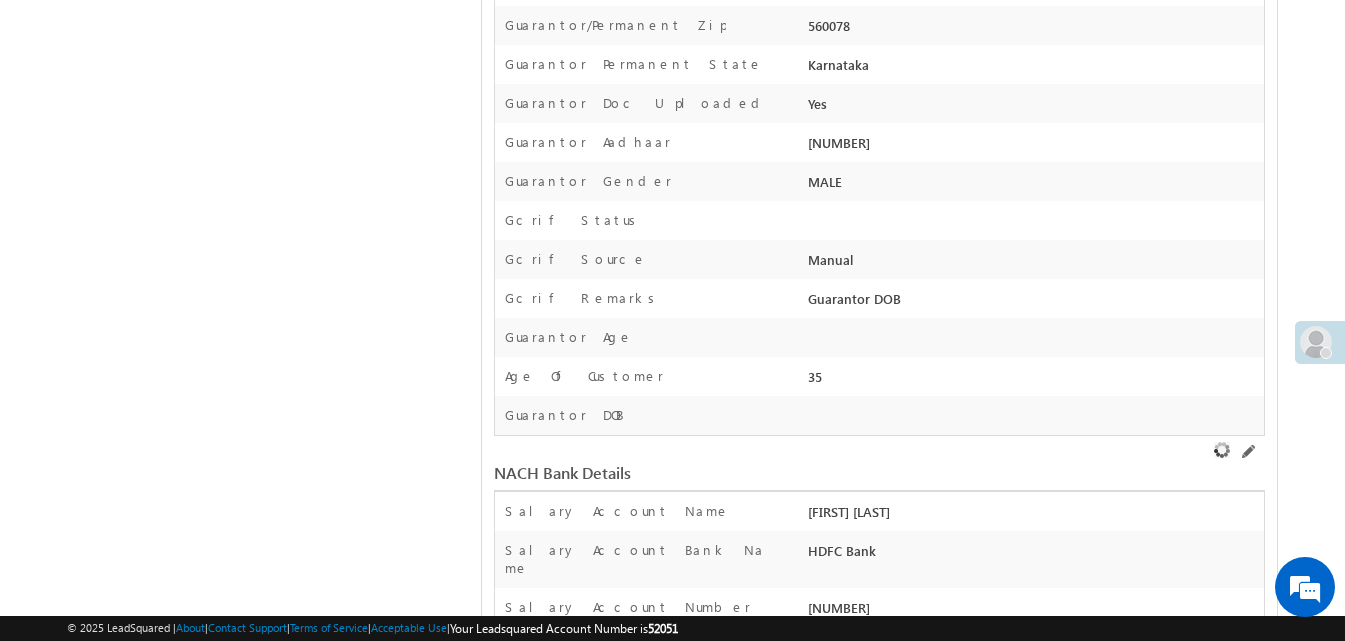 scroll, scrollTop: 0, scrollLeft: 0, axis: both 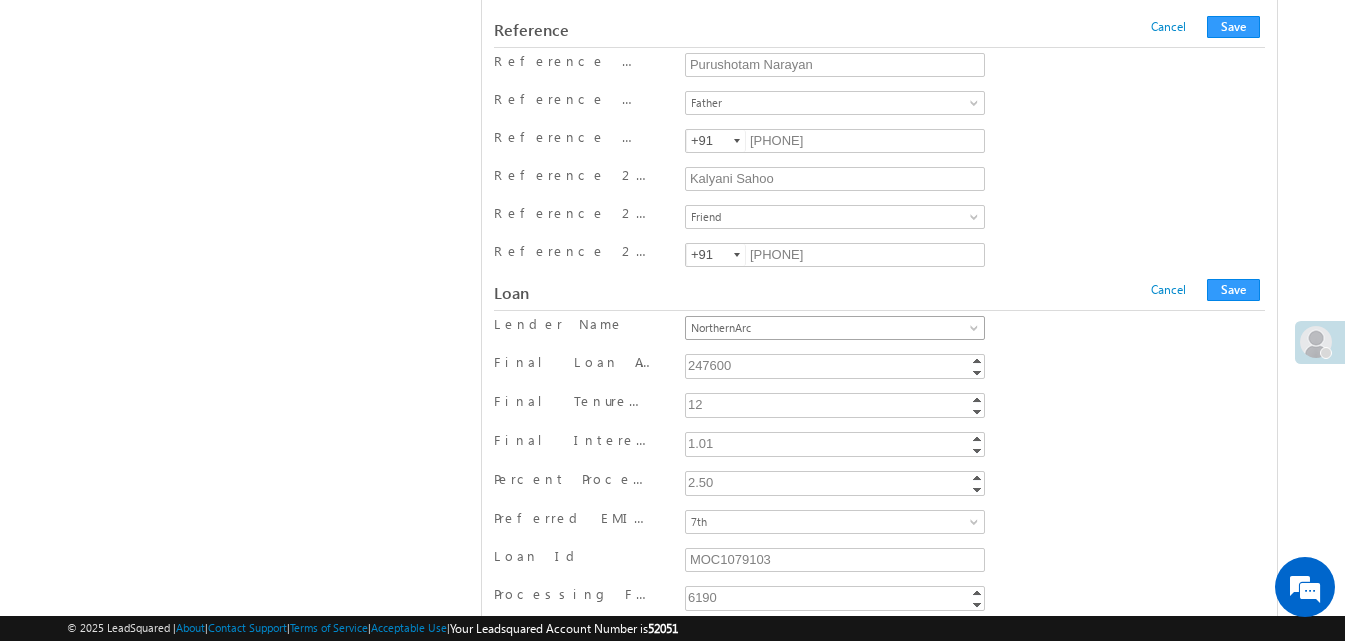 click on "NorthernArc" at bounding box center (831, 328) 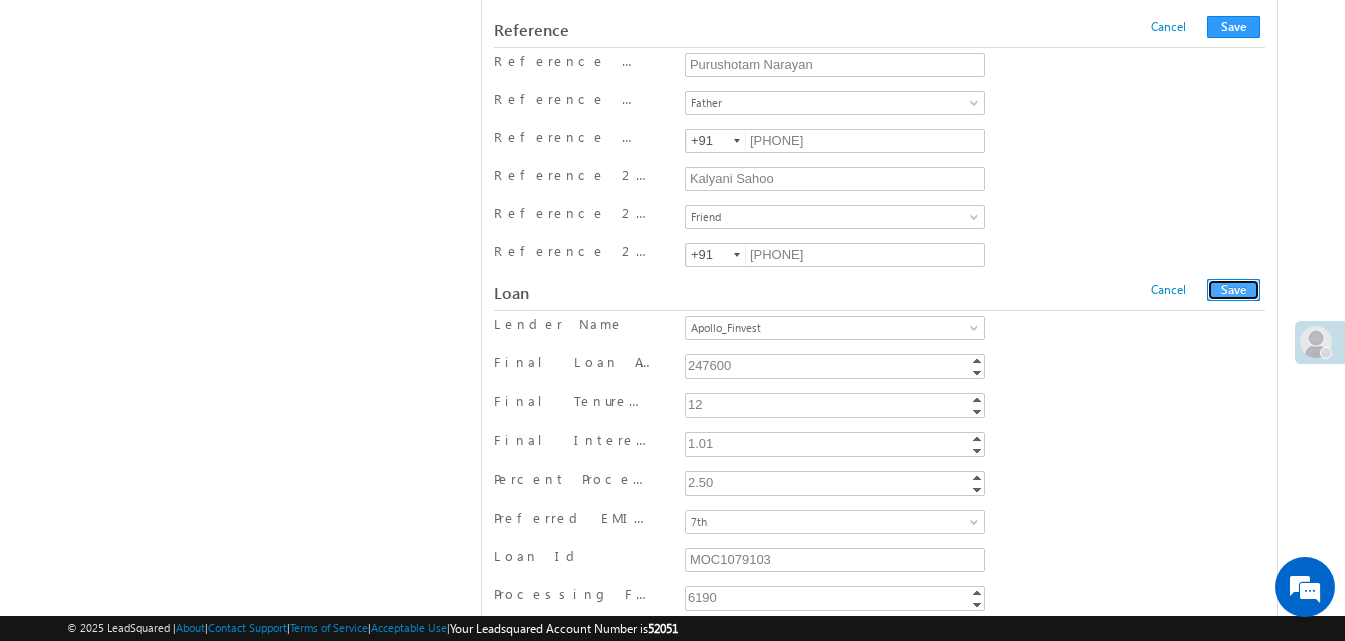 click on "Save" at bounding box center (1233, 290) 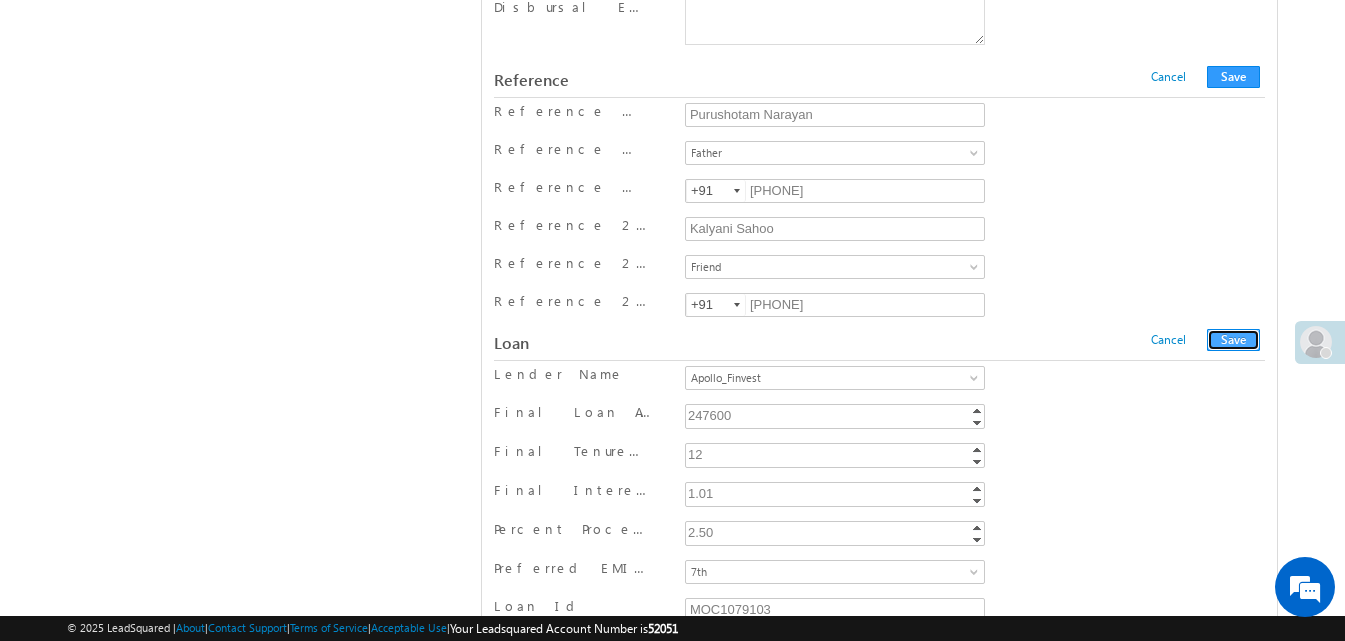 scroll, scrollTop: 0, scrollLeft: 0, axis: both 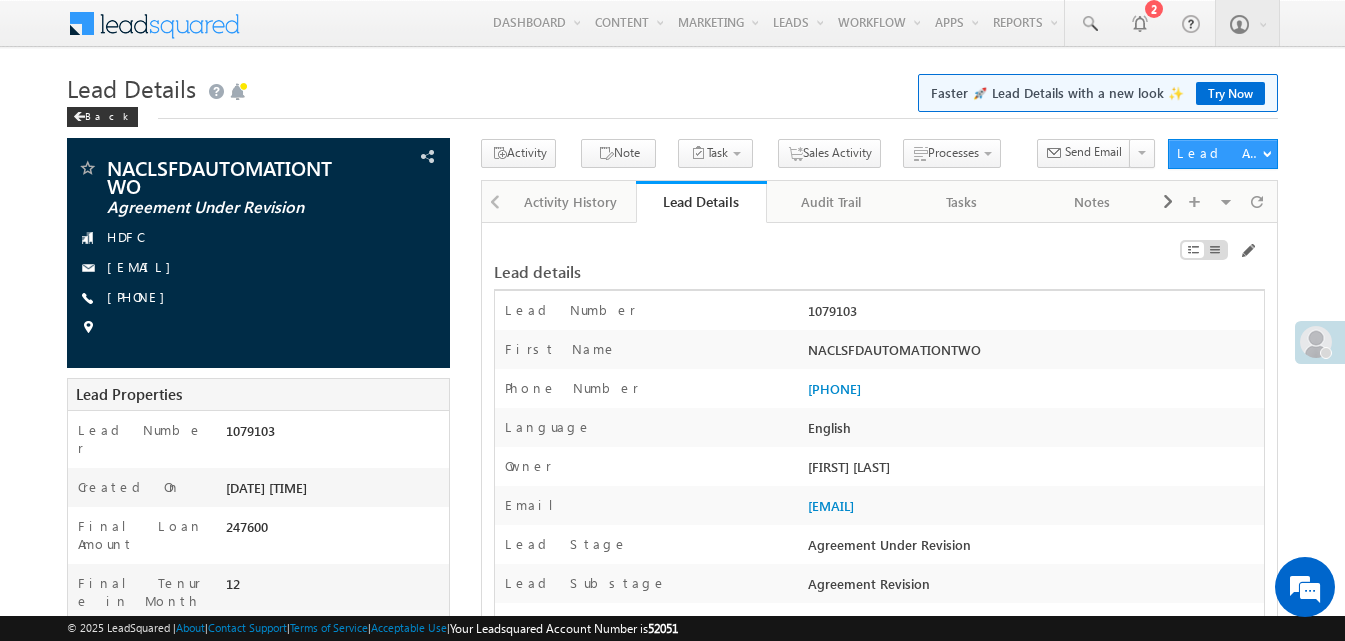 click on "1079103" at bounding box center [1033, 315] 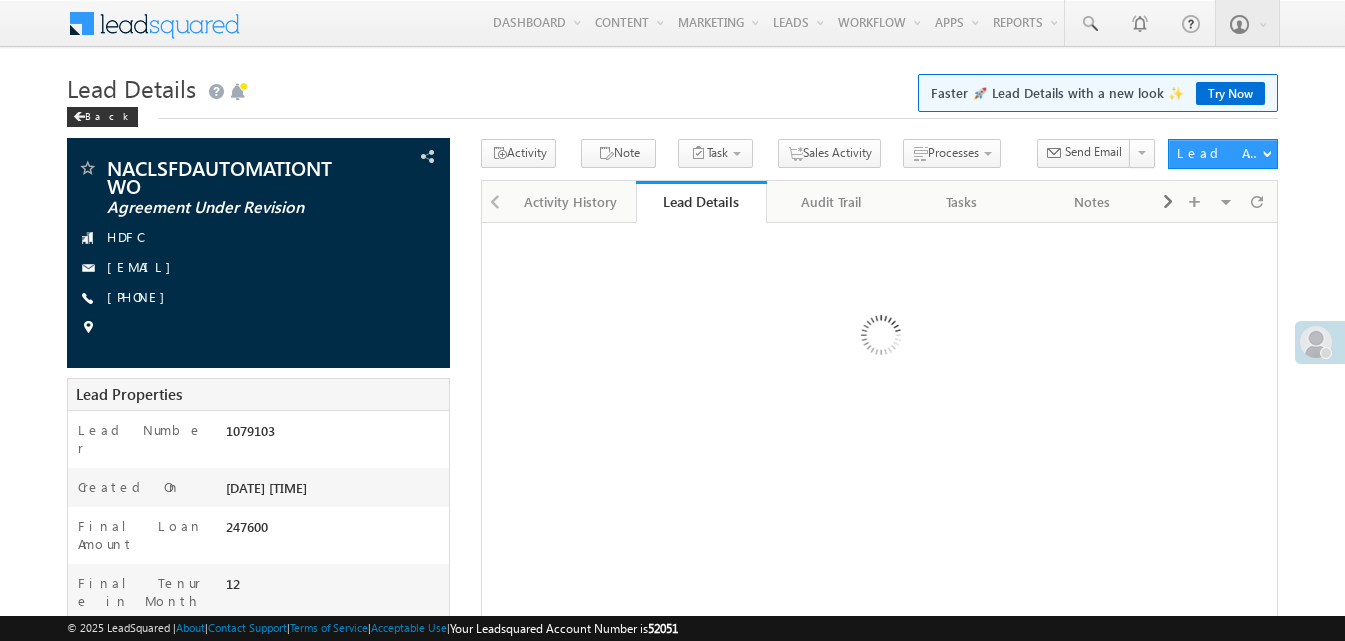 scroll, scrollTop: 0, scrollLeft: 0, axis: both 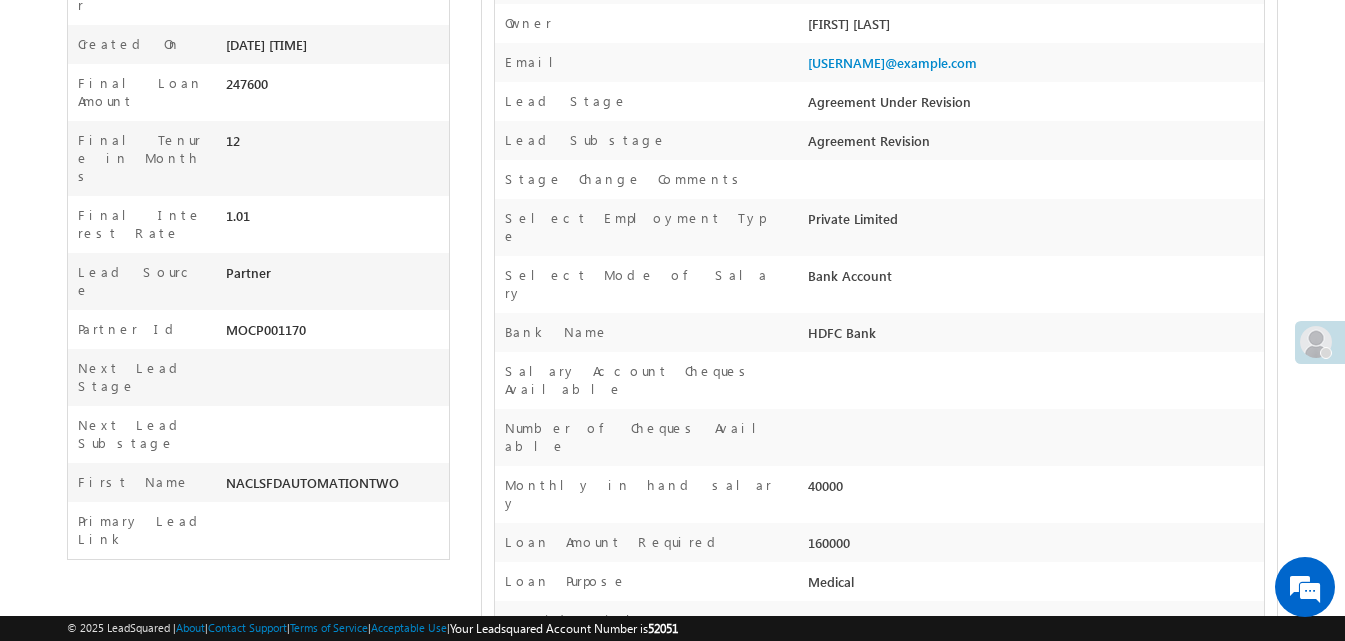 click on "Private Limited" at bounding box center (1033, 223) 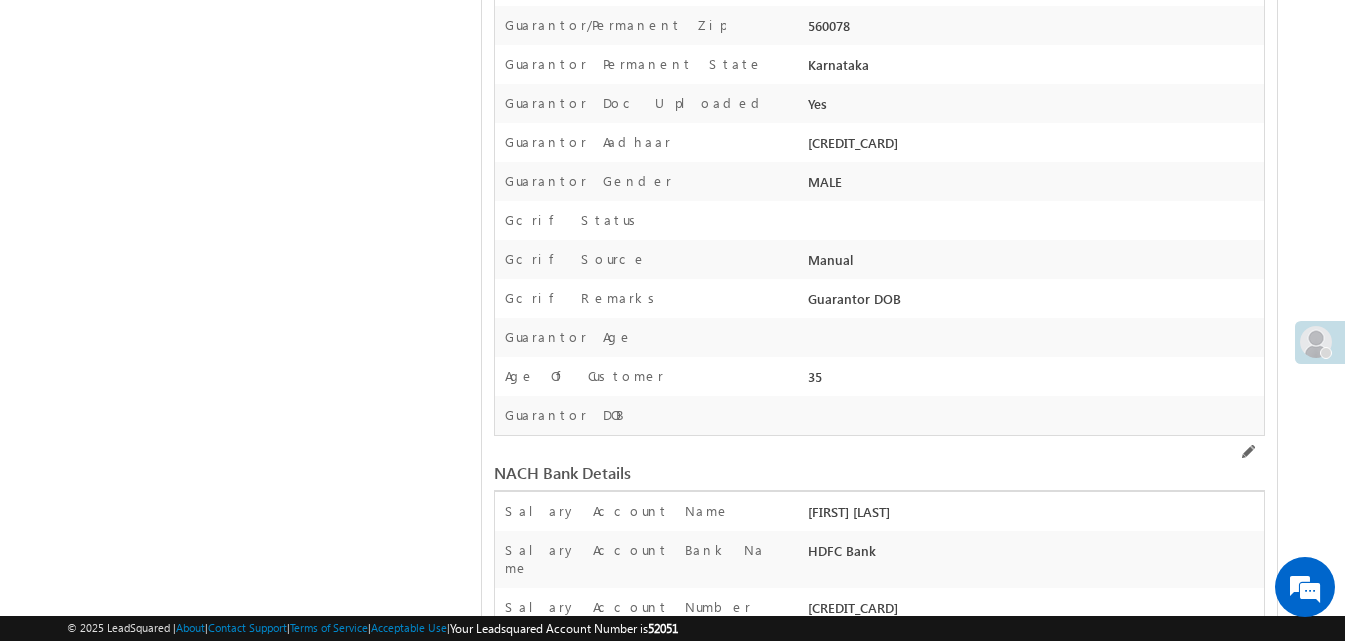 scroll, scrollTop: 0, scrollLeft: 0, axis: both 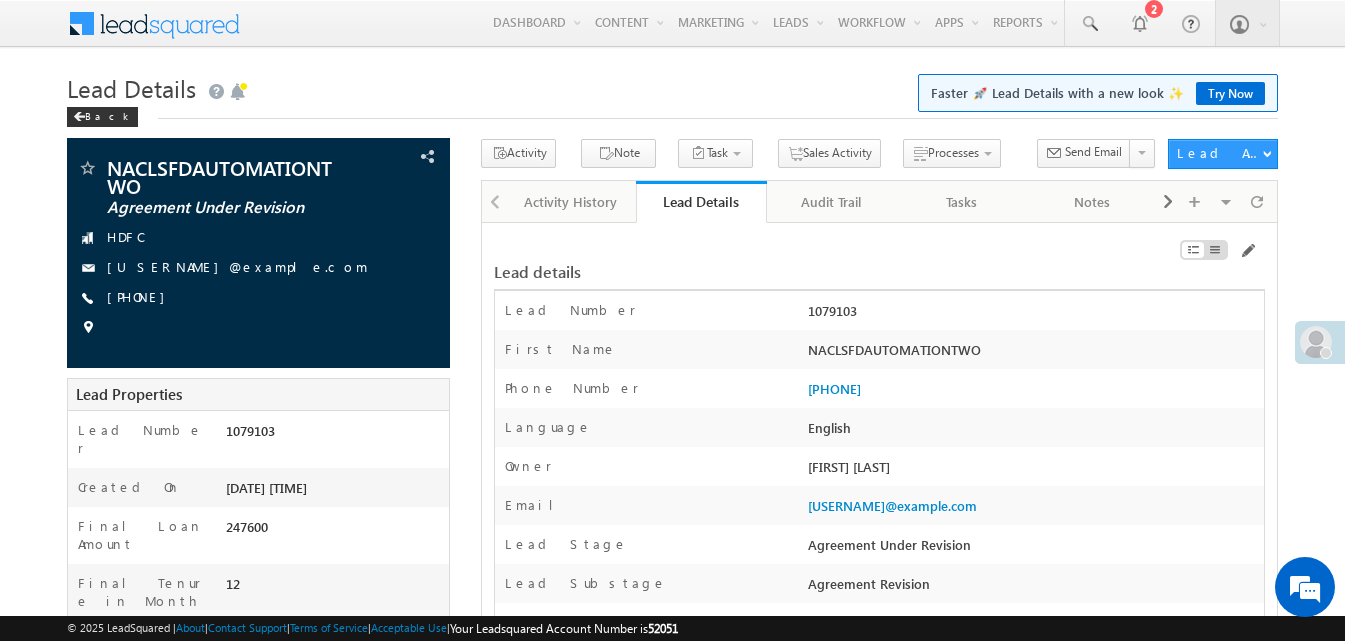 click on "Lead Details Faster 🚀 Lead Details with a new look ✨ Try Now" at bounding box center [672, 86] 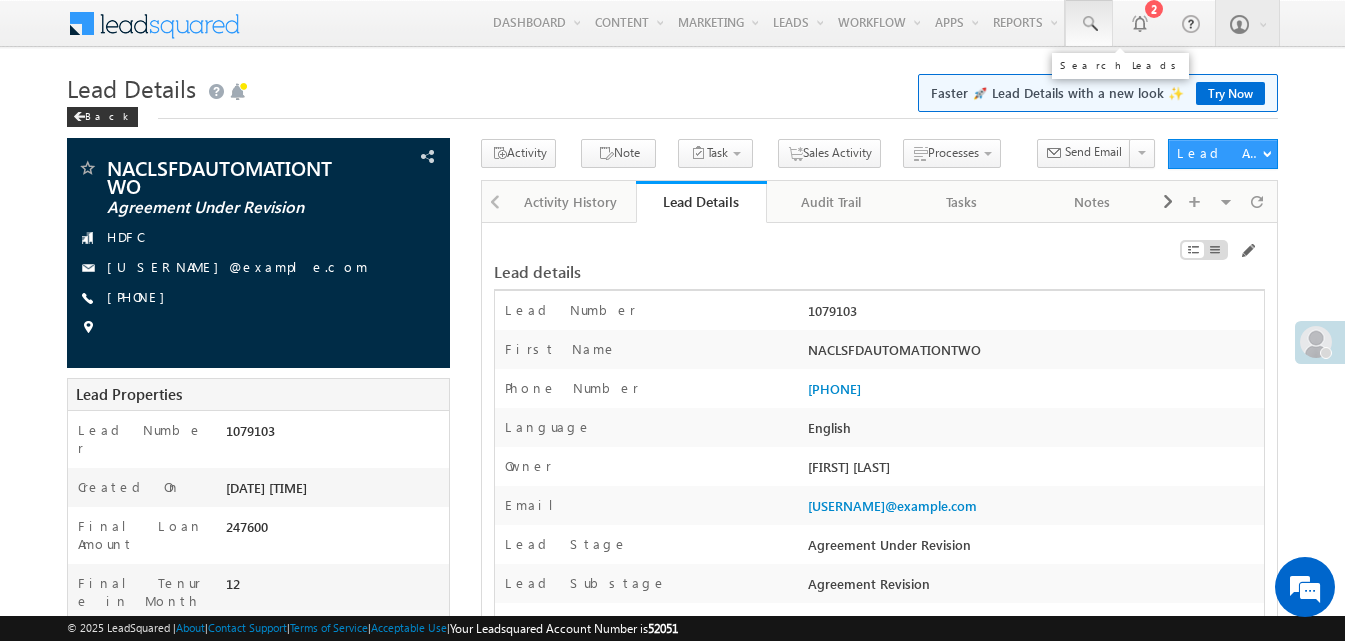 click at bounding box center (1089, 24) 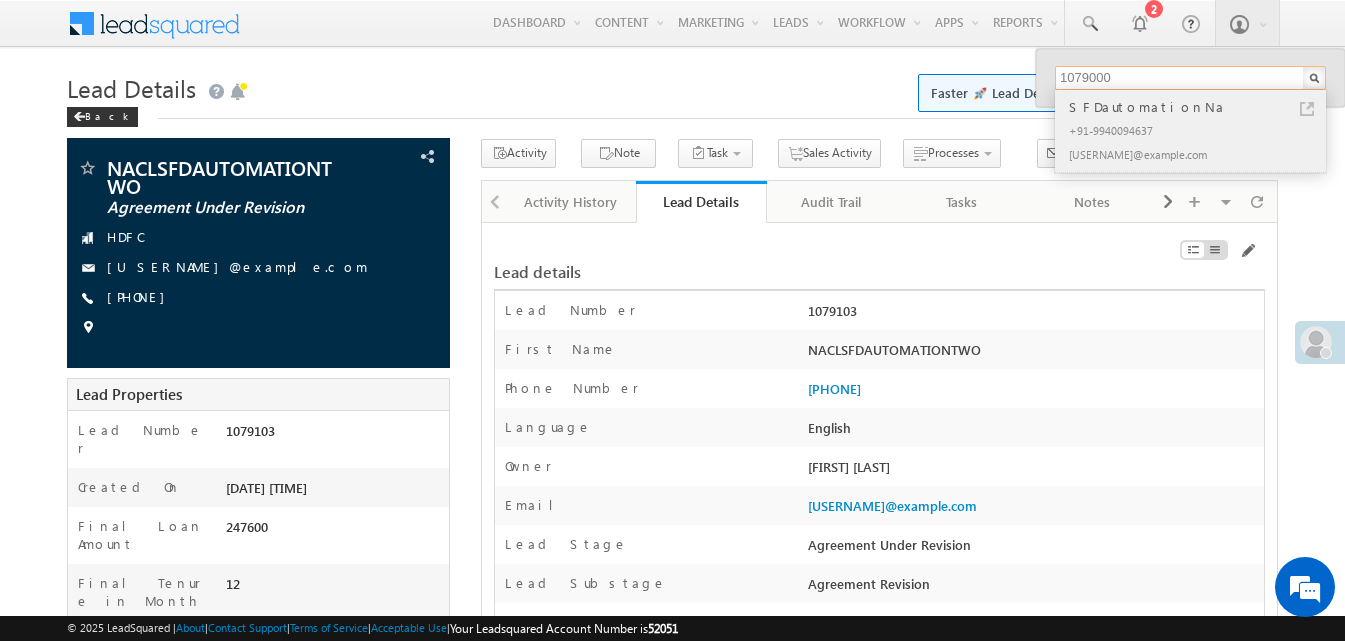 type on "1079000" 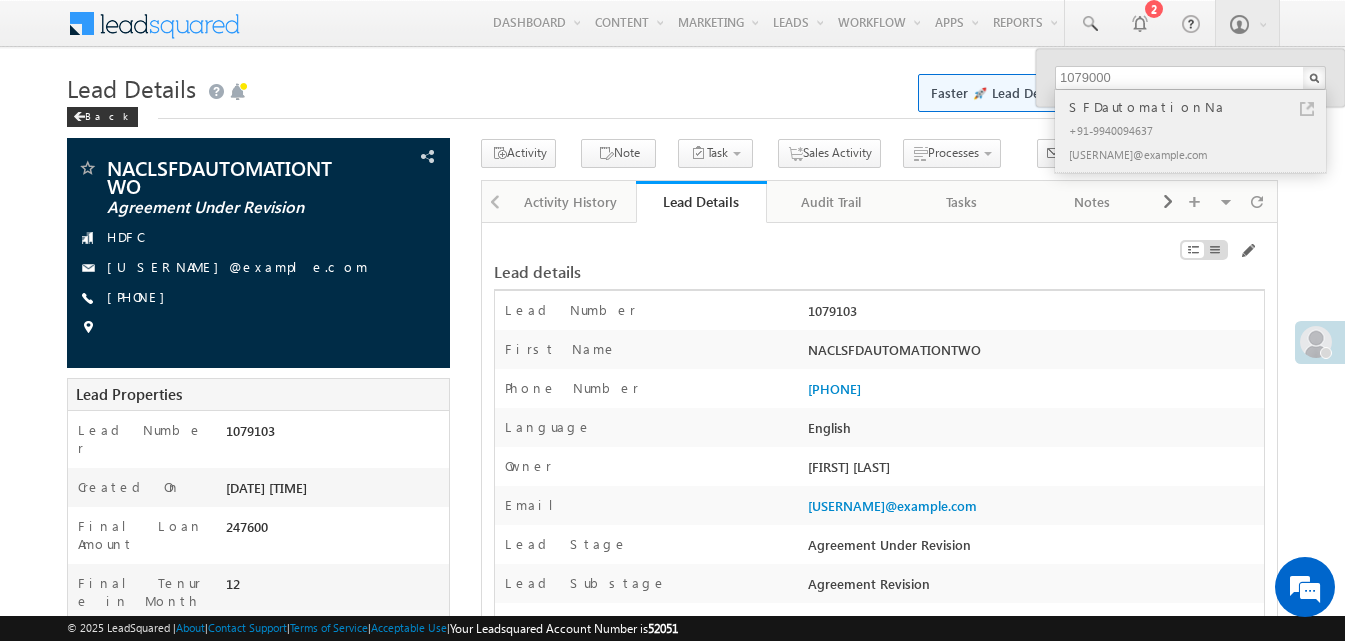 click on "SFDautomationNa" at bounding box center (1199, 107) 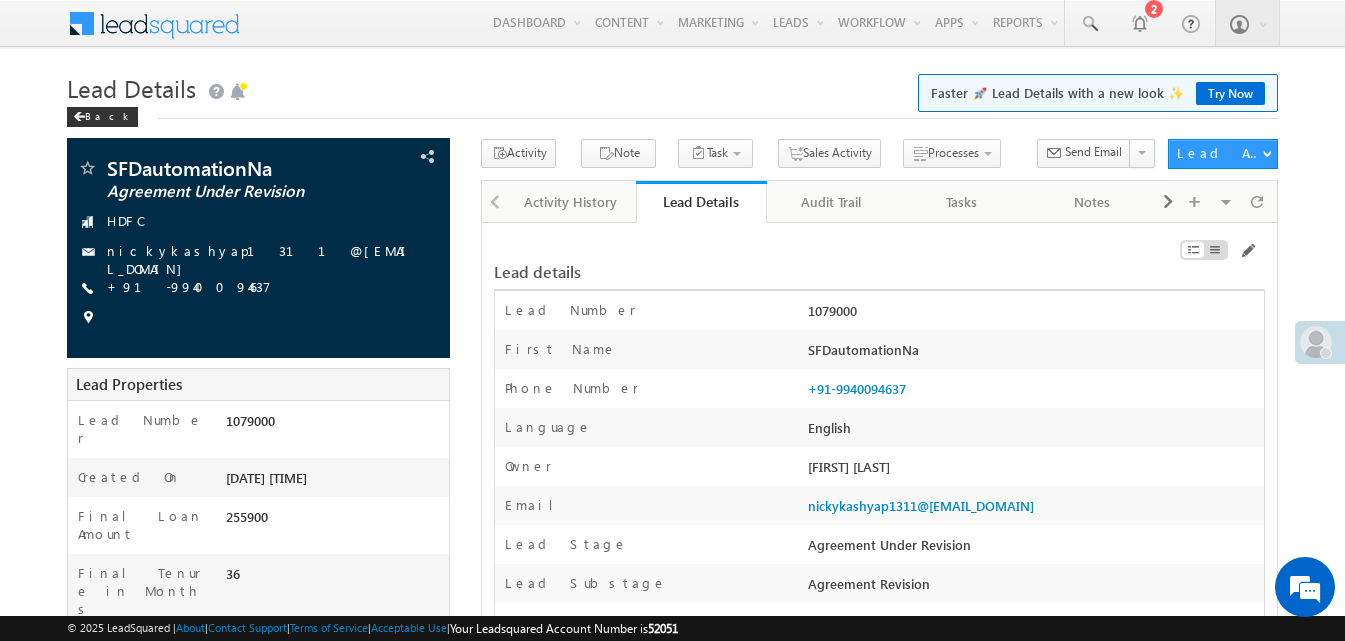 scroll, scrollTop: 17117, scrollLeft: 0, axis: vertical 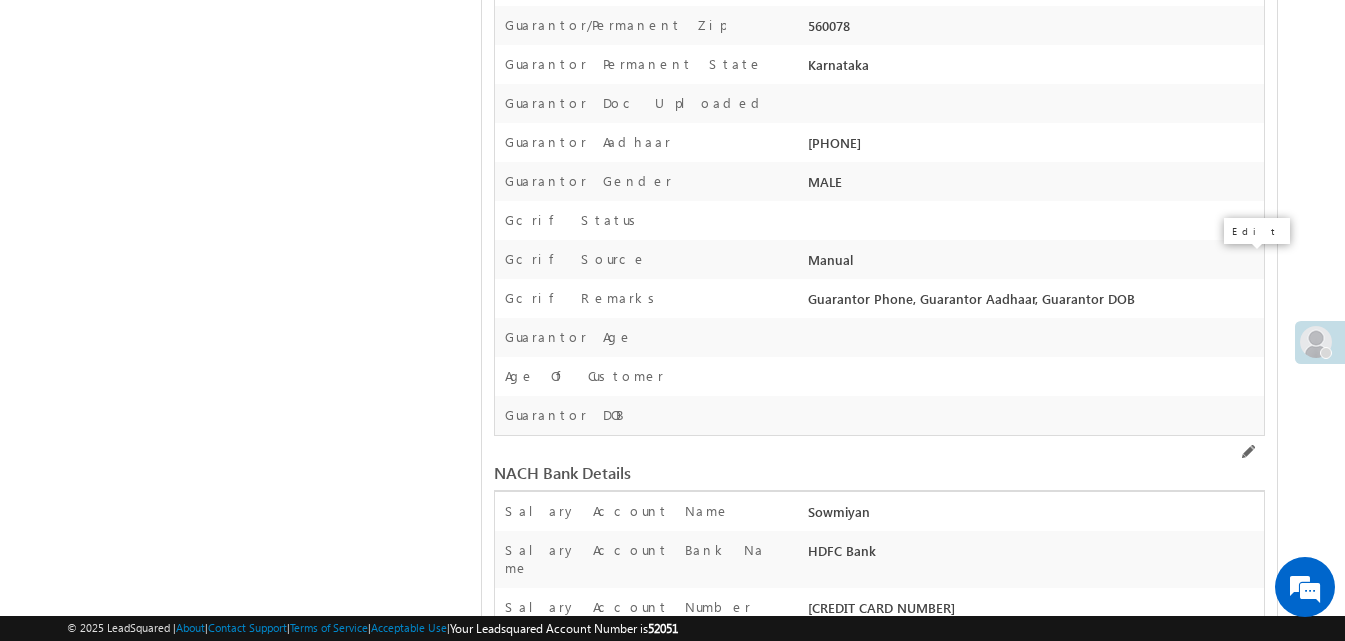 click at bounding box center [1247, 3107] 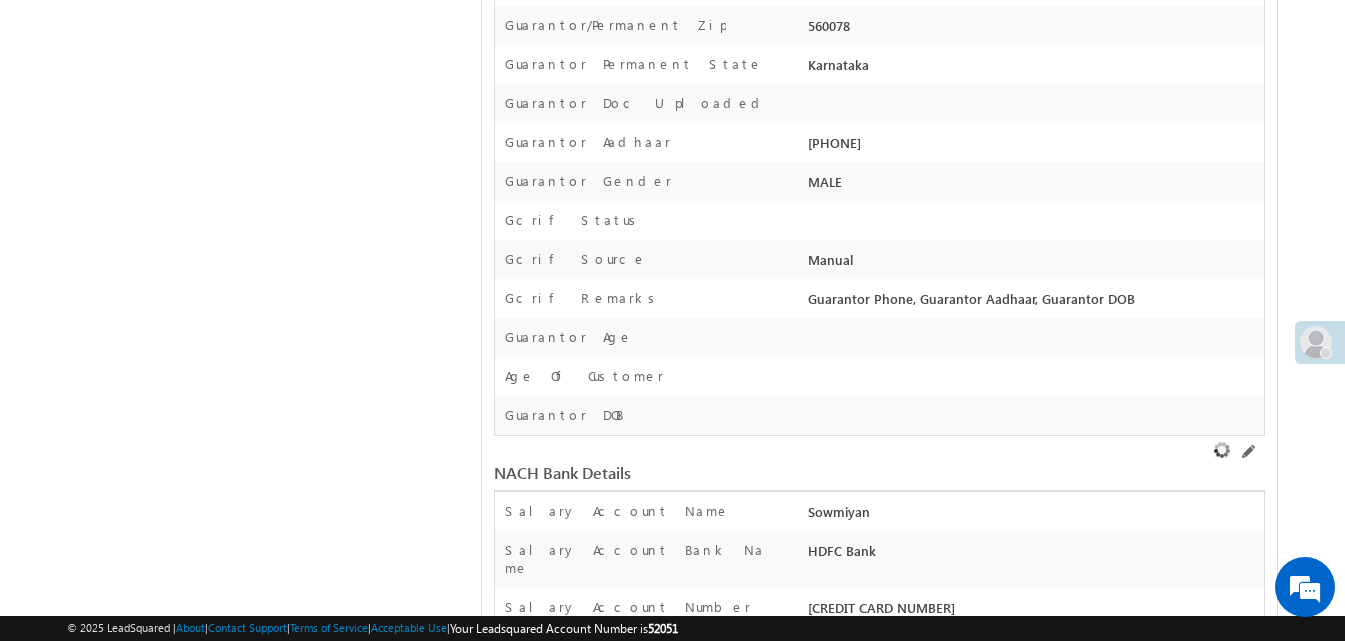 scroll, scrollTop: 0, scrollLeft: 0, axis: both 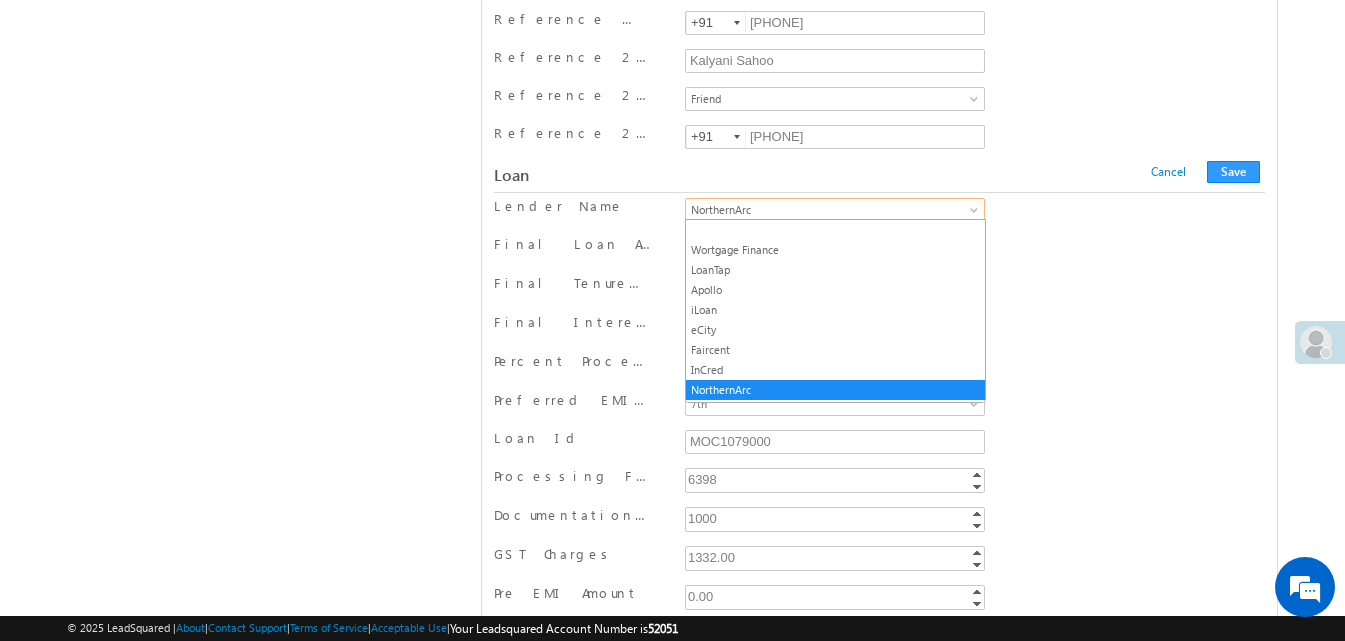 click on "NorthernArc" at bounding box center (831, 210) 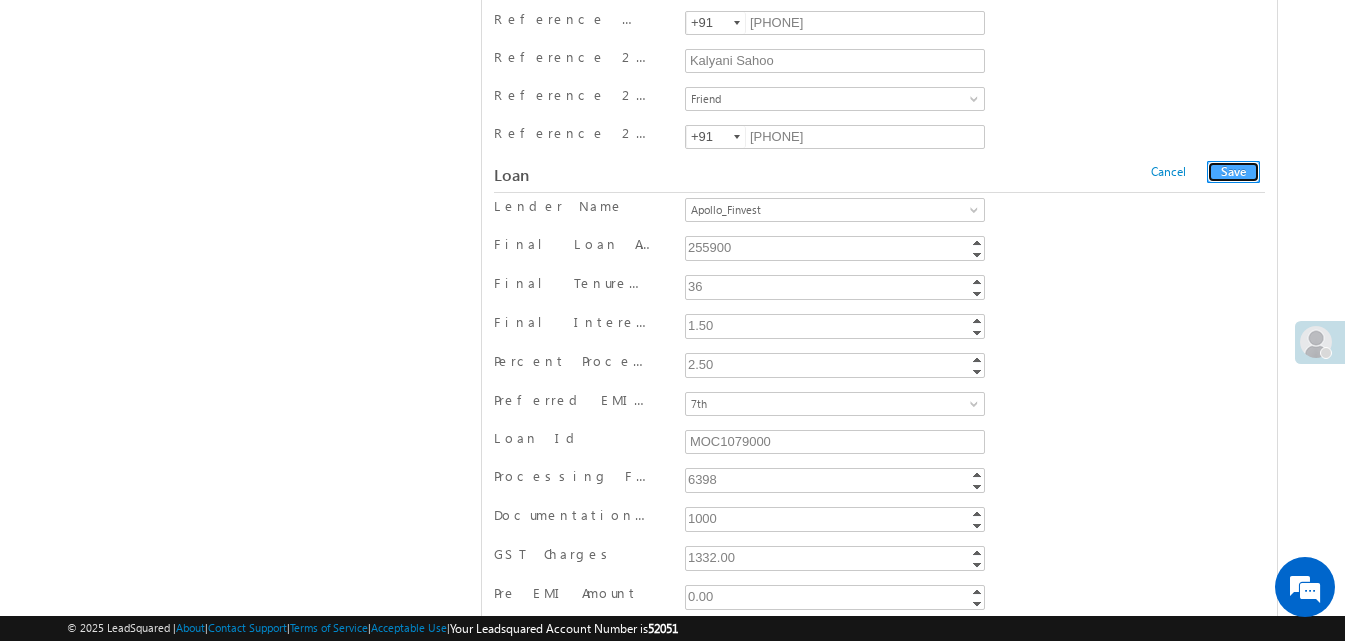 click on "Save" at bounding box center [1233, 172] 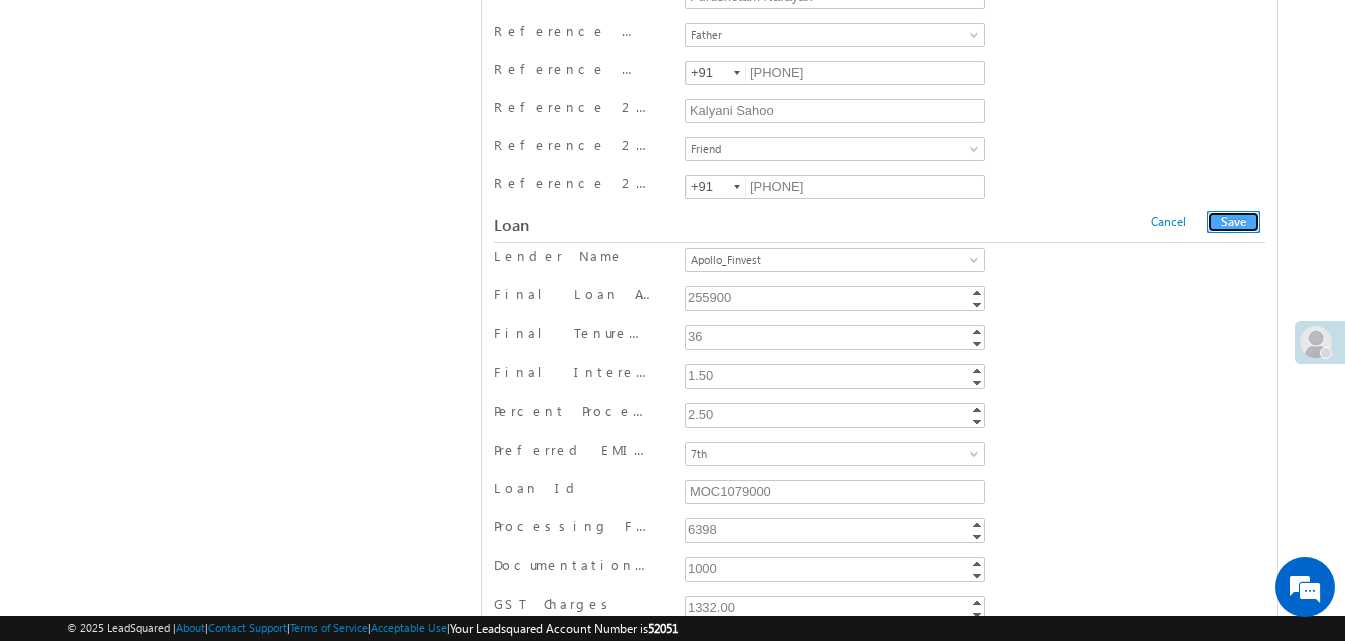 scroll, scrollTop: 0, scrollLeft: 0, axis: both 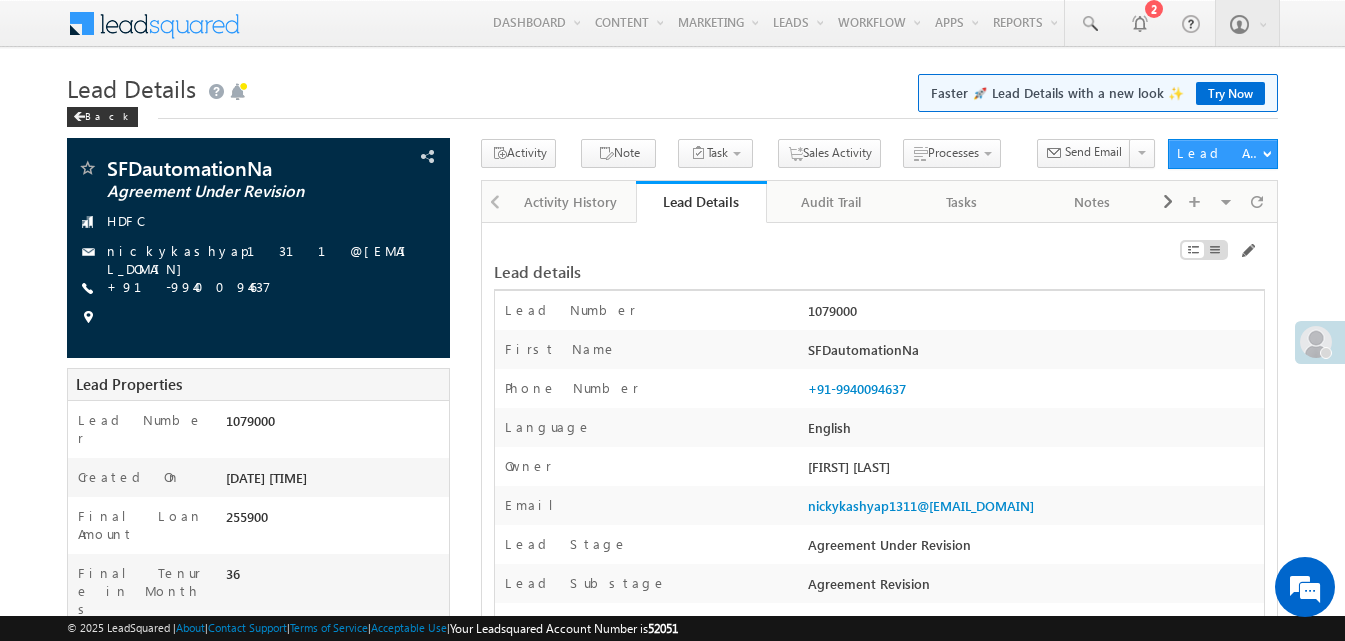 drag, startPoint x: 807, startPoint y: 317, endPoint x: 876, endPoint y: 314, distance: 69.065186 